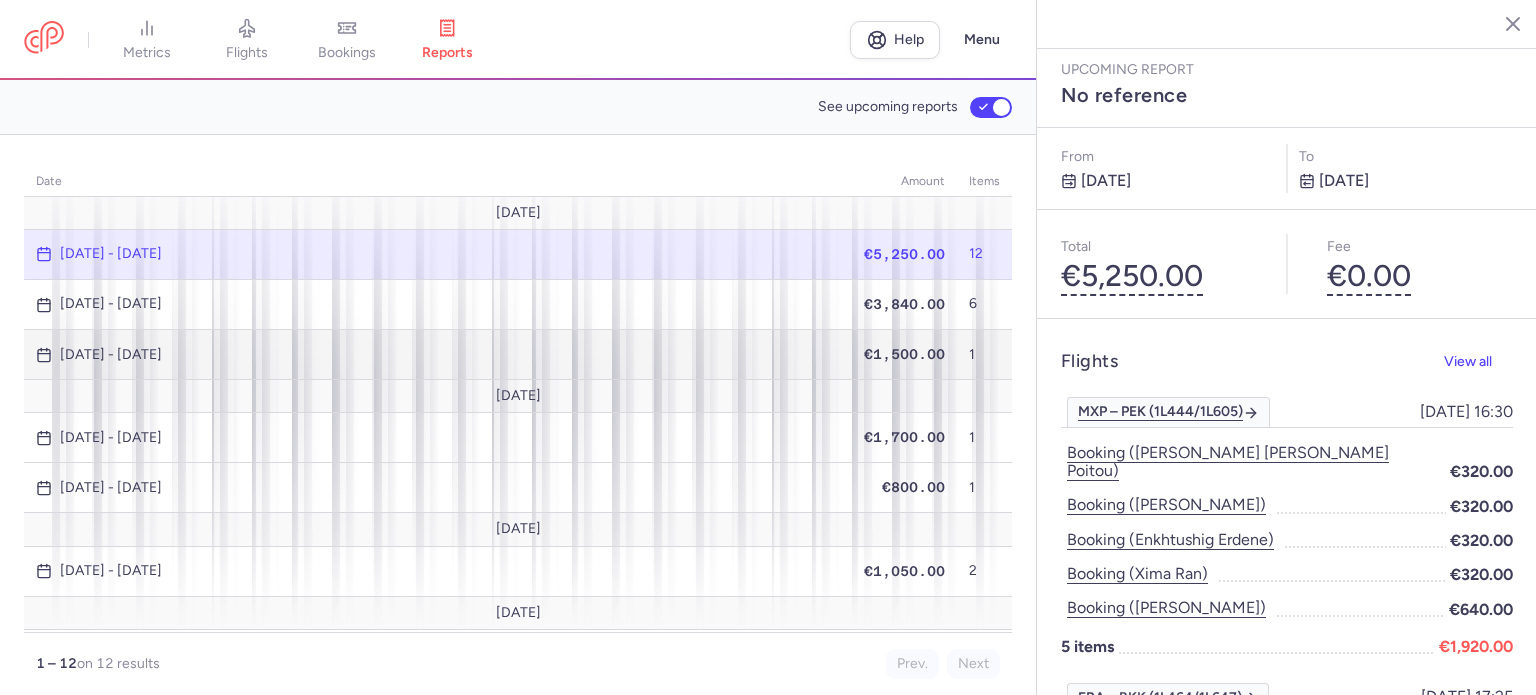 scroll, scrollTop: 0, scrollLeft: 0, axis: both 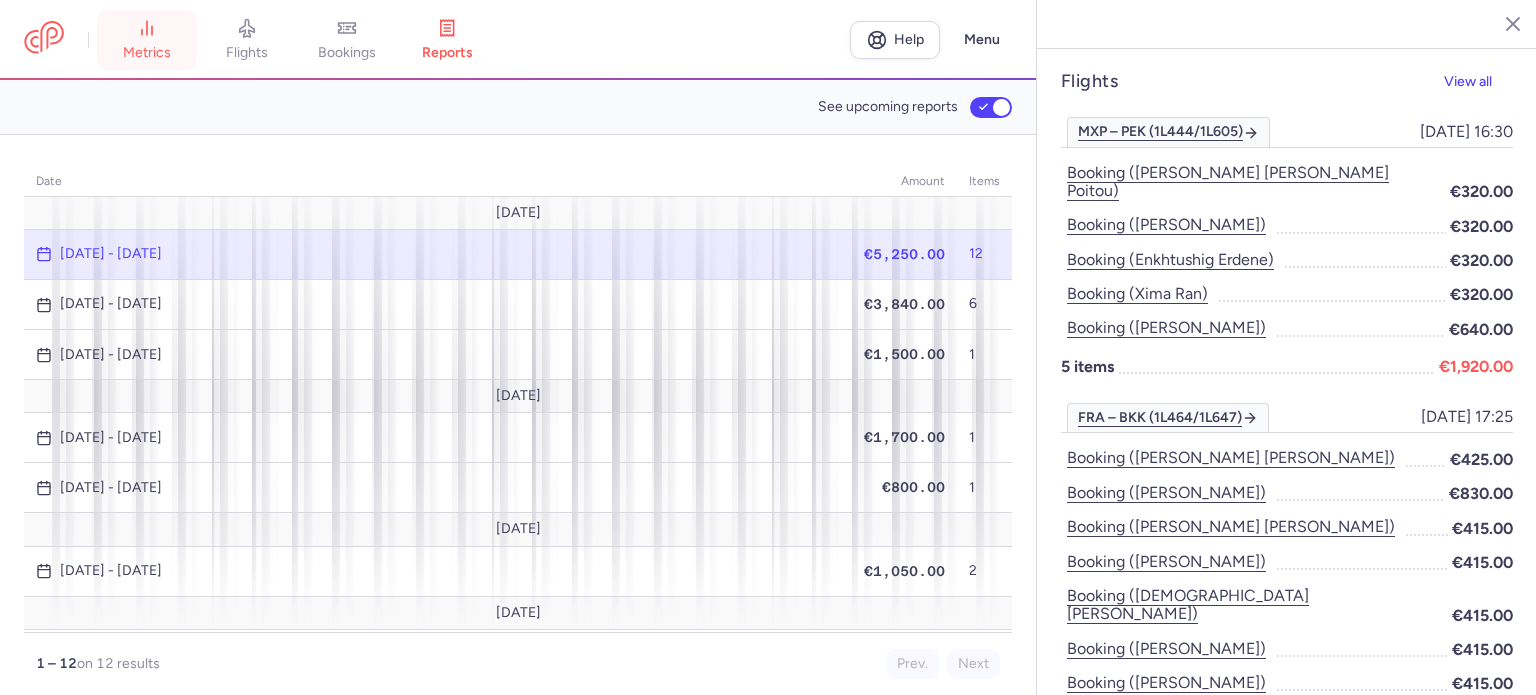 click on "metrics" at bounding box center [147, 40] 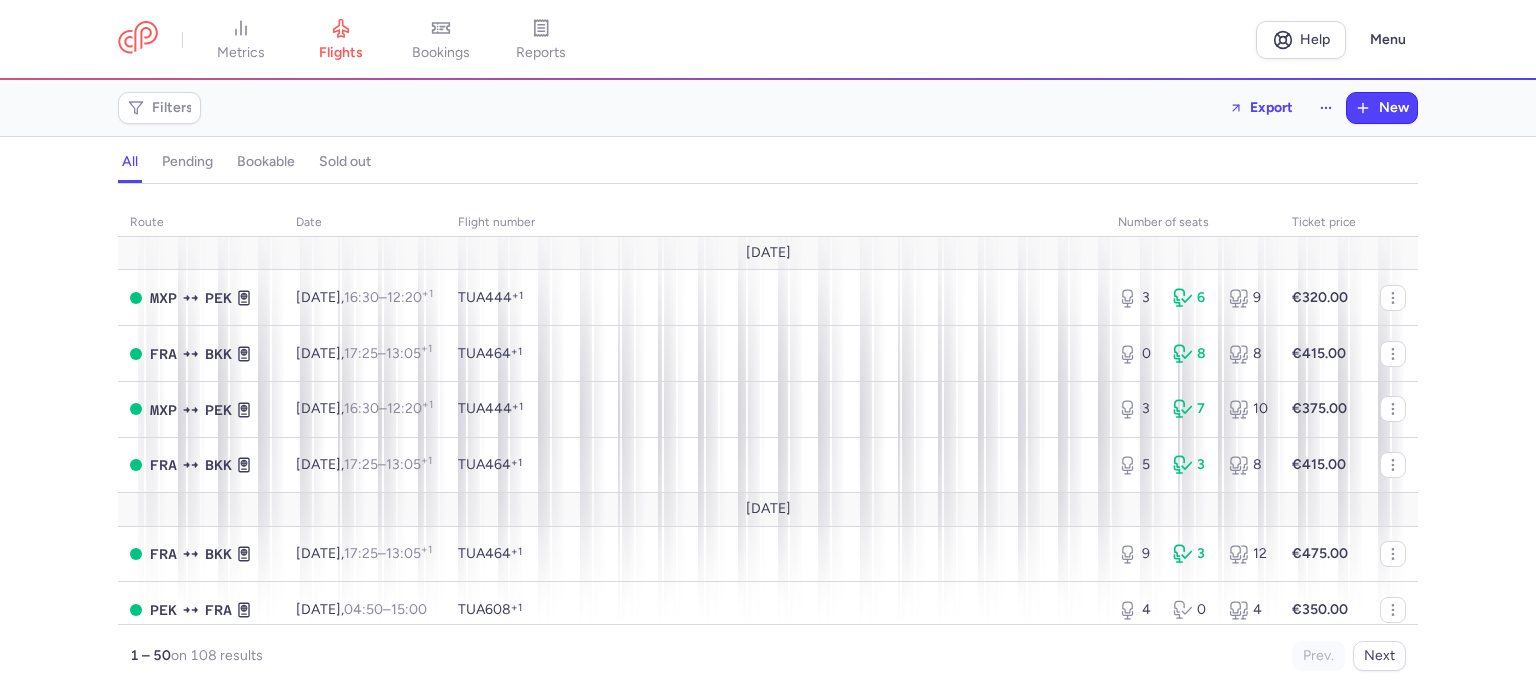 scroll, scrollTop: 0, scrollLeft: 0, axis: both 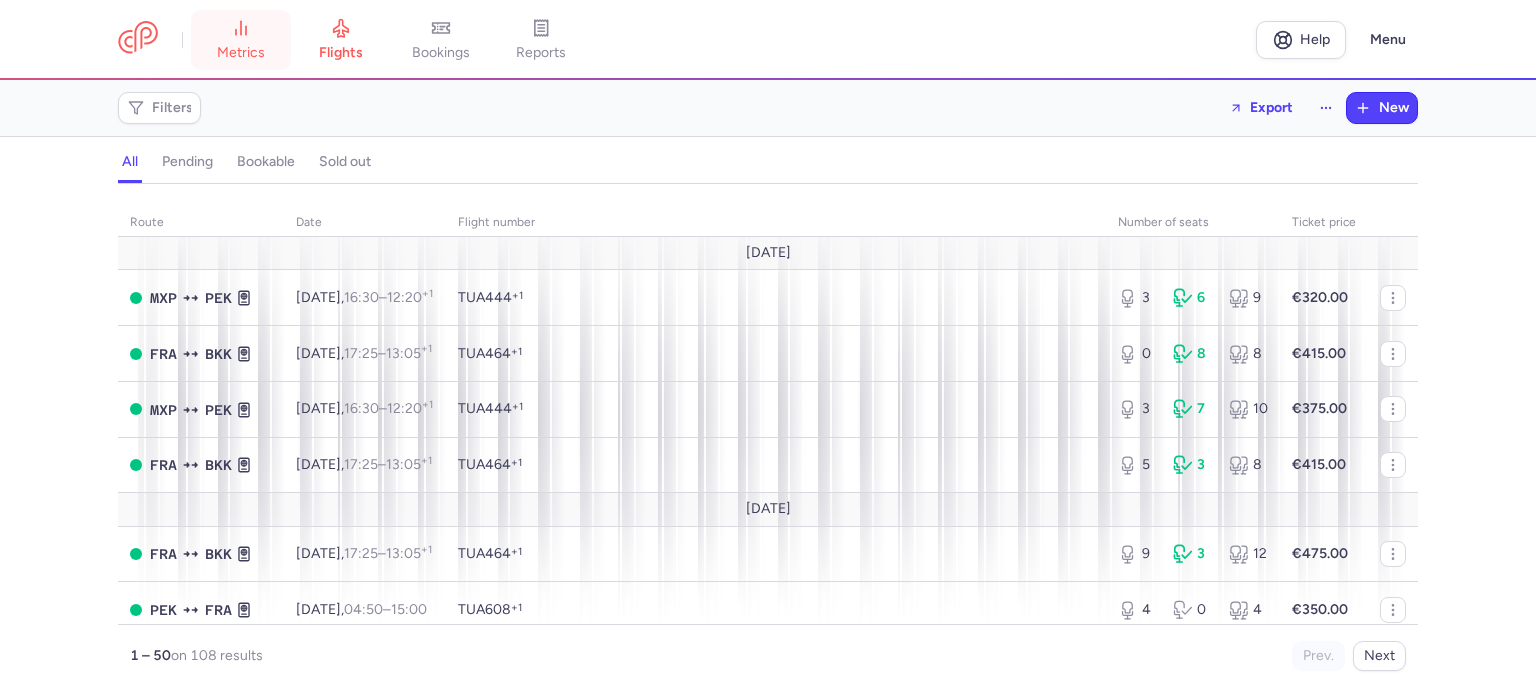 click on "metrics" at bounding box center [241, 40] 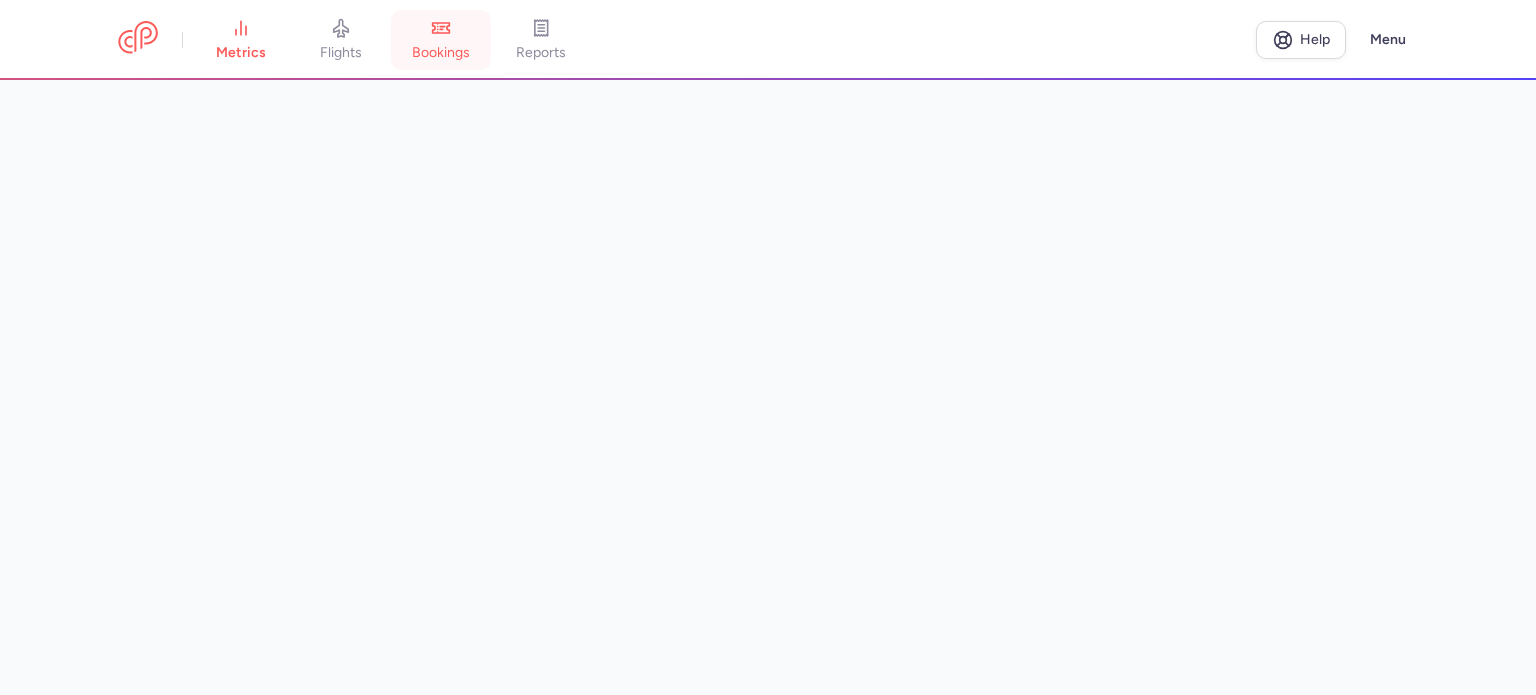 click on "bookings" at bounding box center (441, 53) 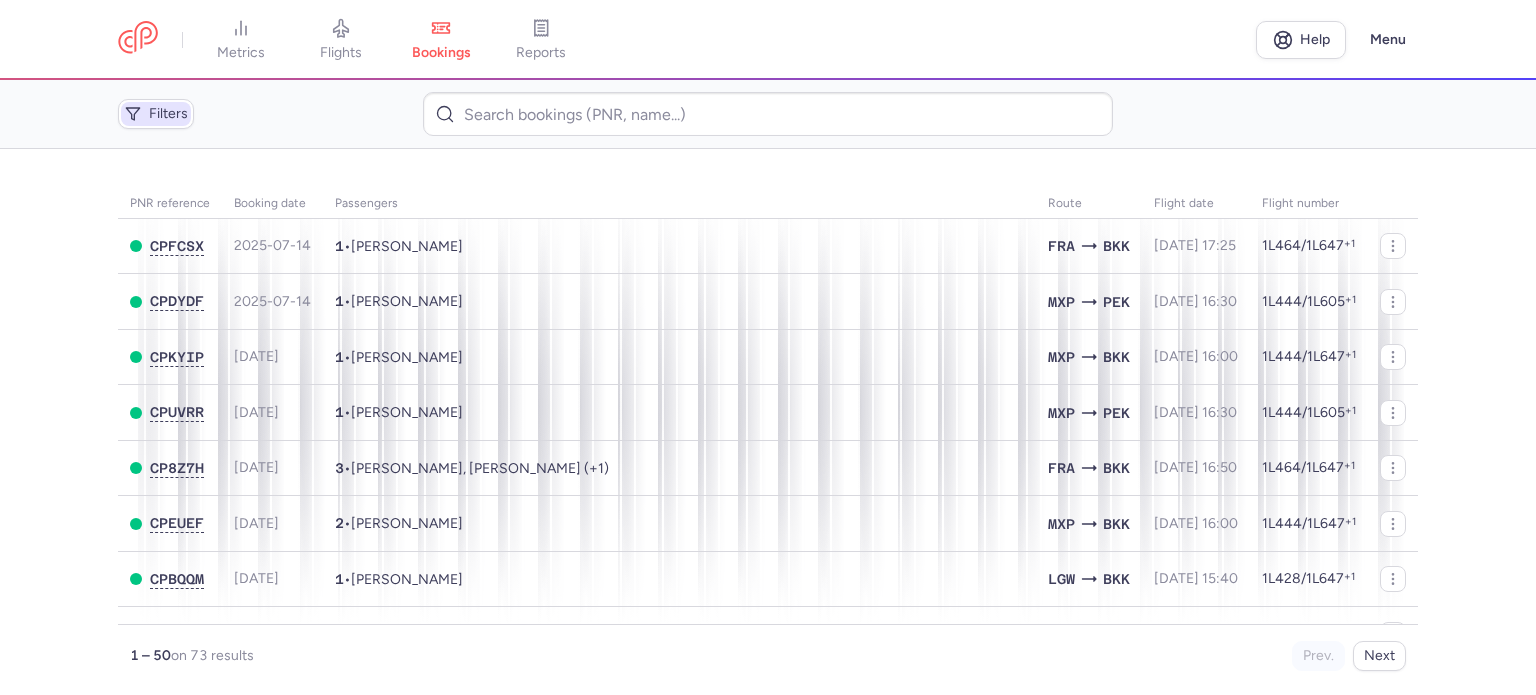 click on "Filters" 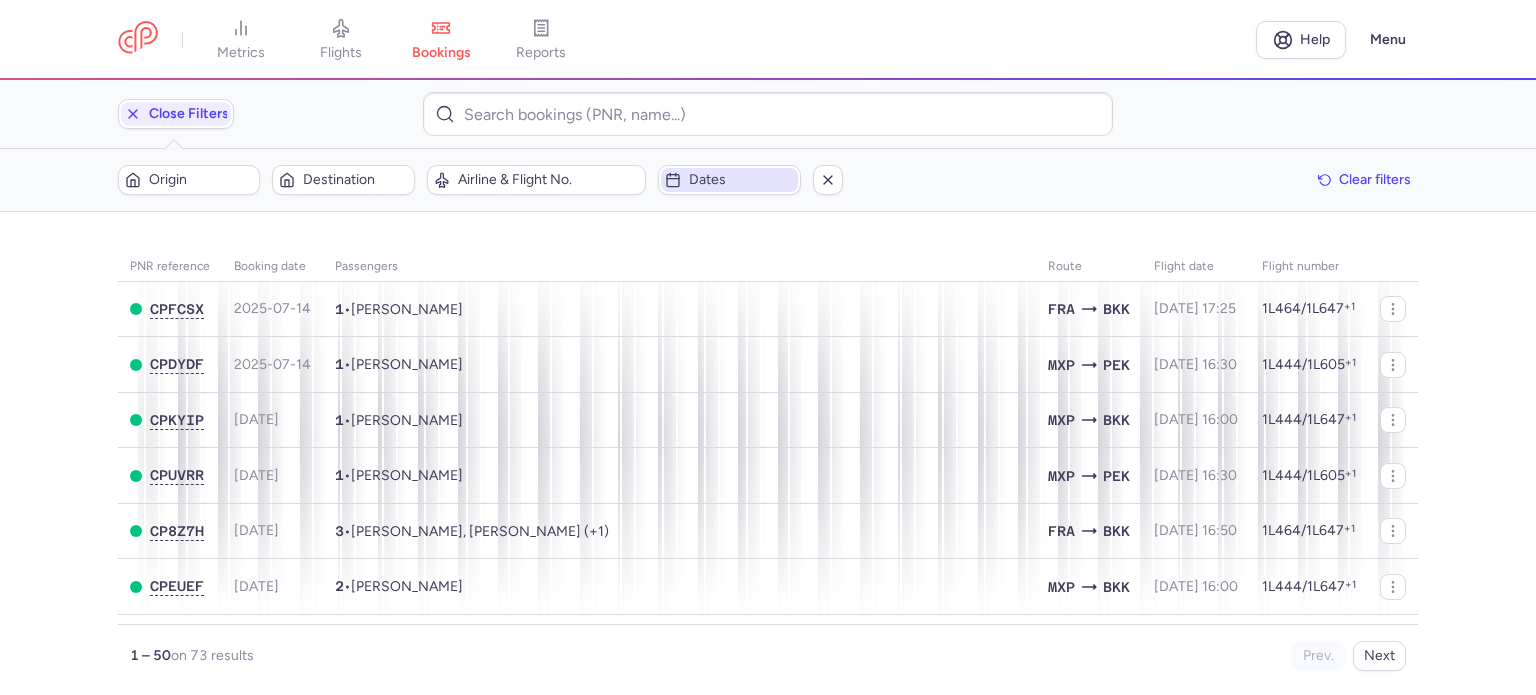 click on "Dates" at bounding box center (741, 180) 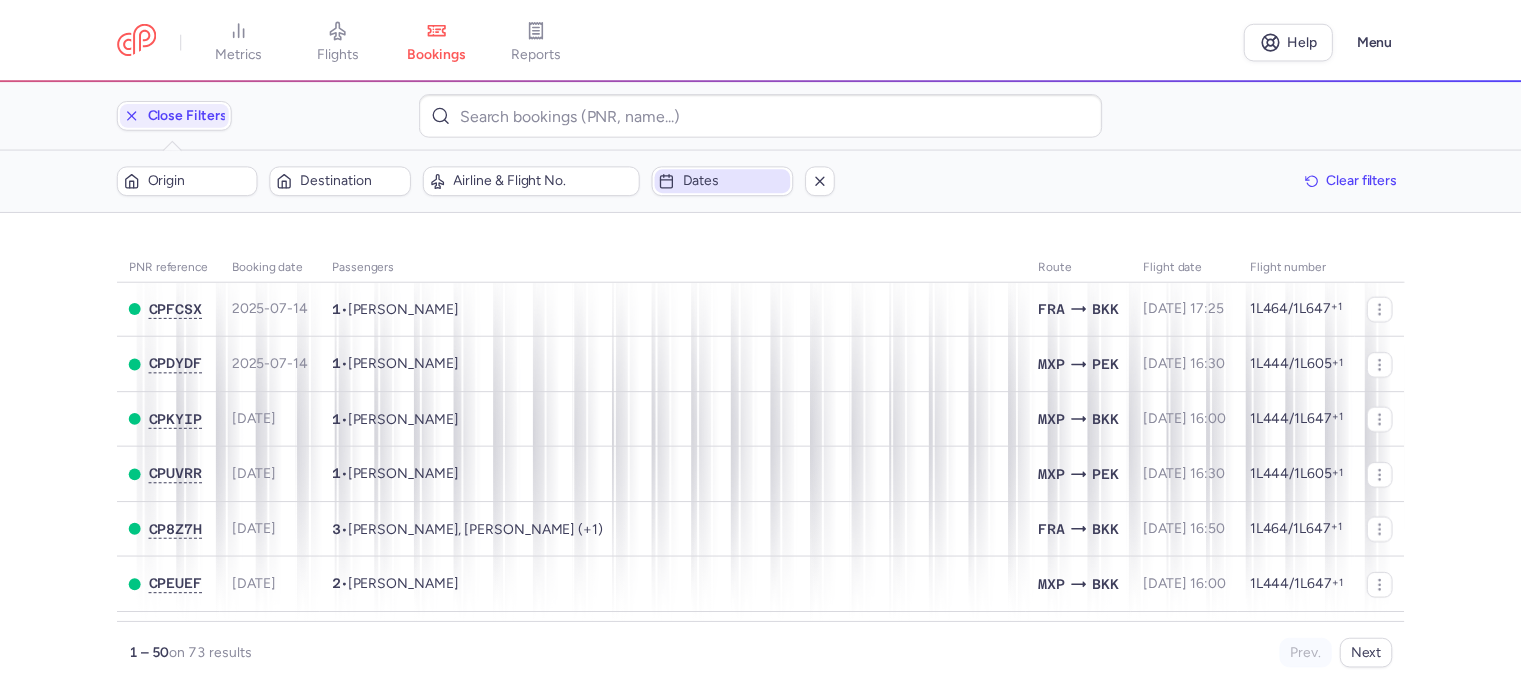 scroll, scrollTop: 64, scrollLeft: 0, axis: vertical 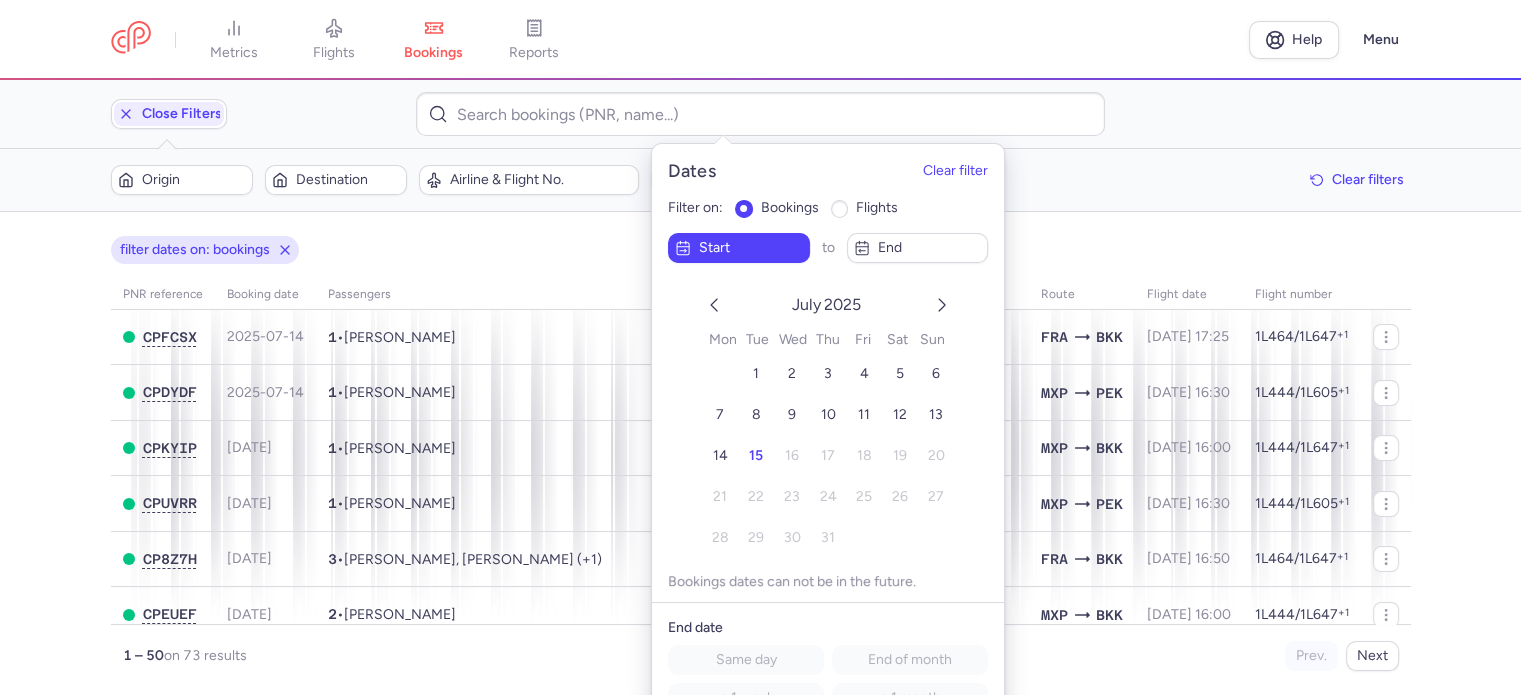 click on "flights" at bounding box center (877, 206) 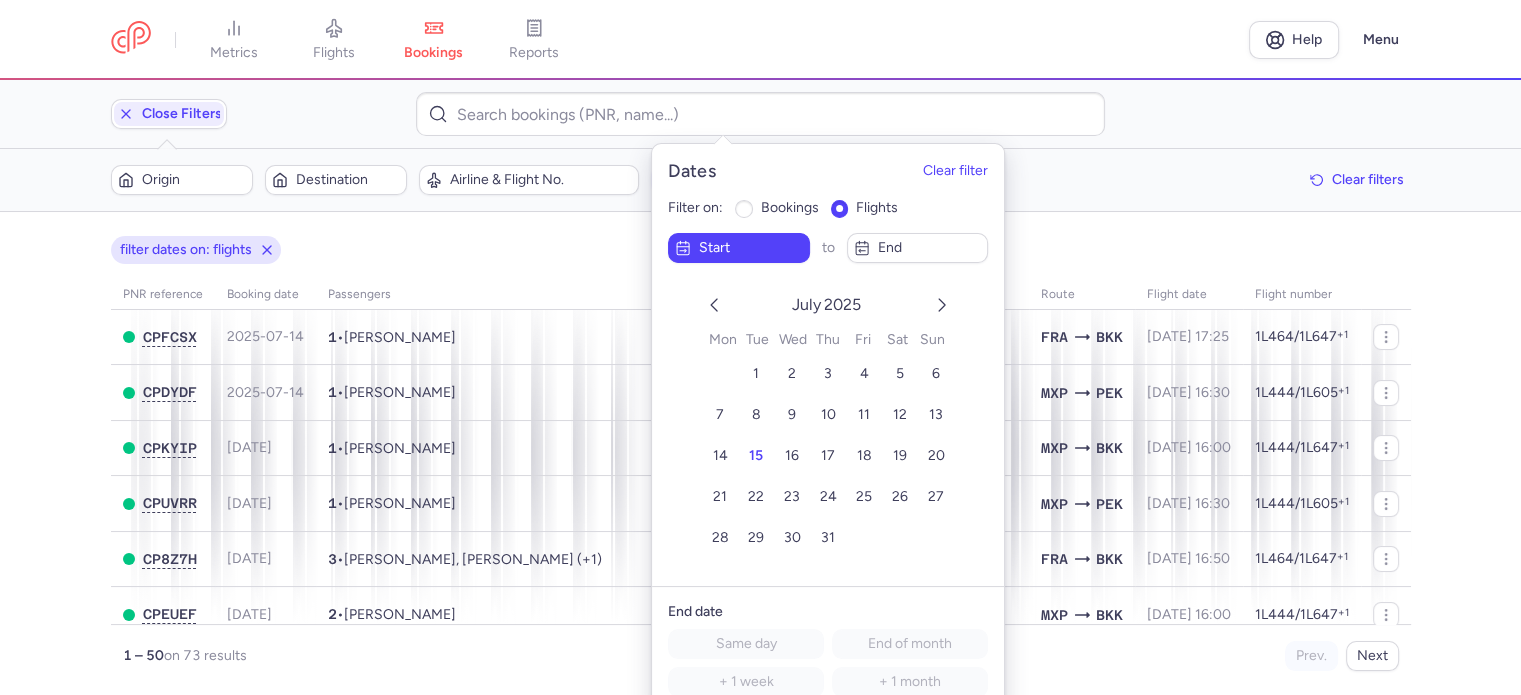 click 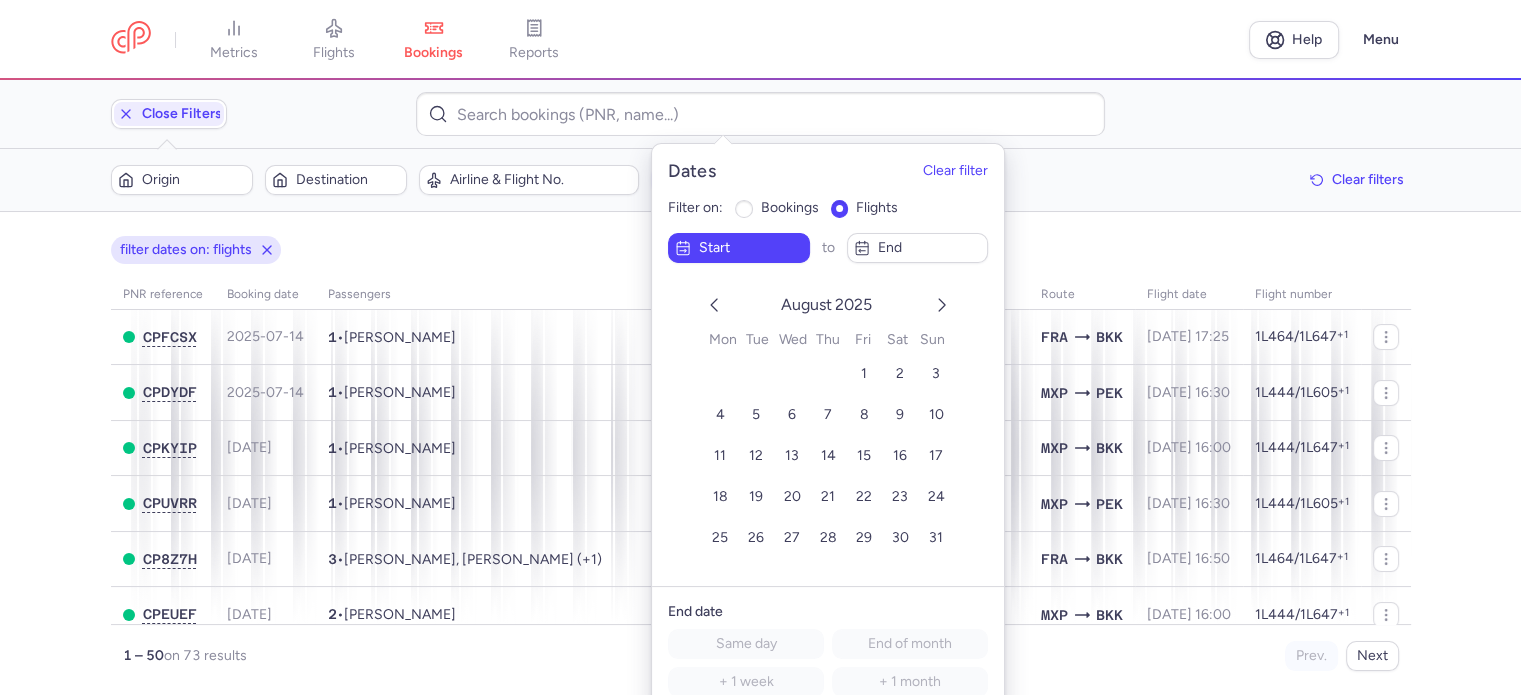 click 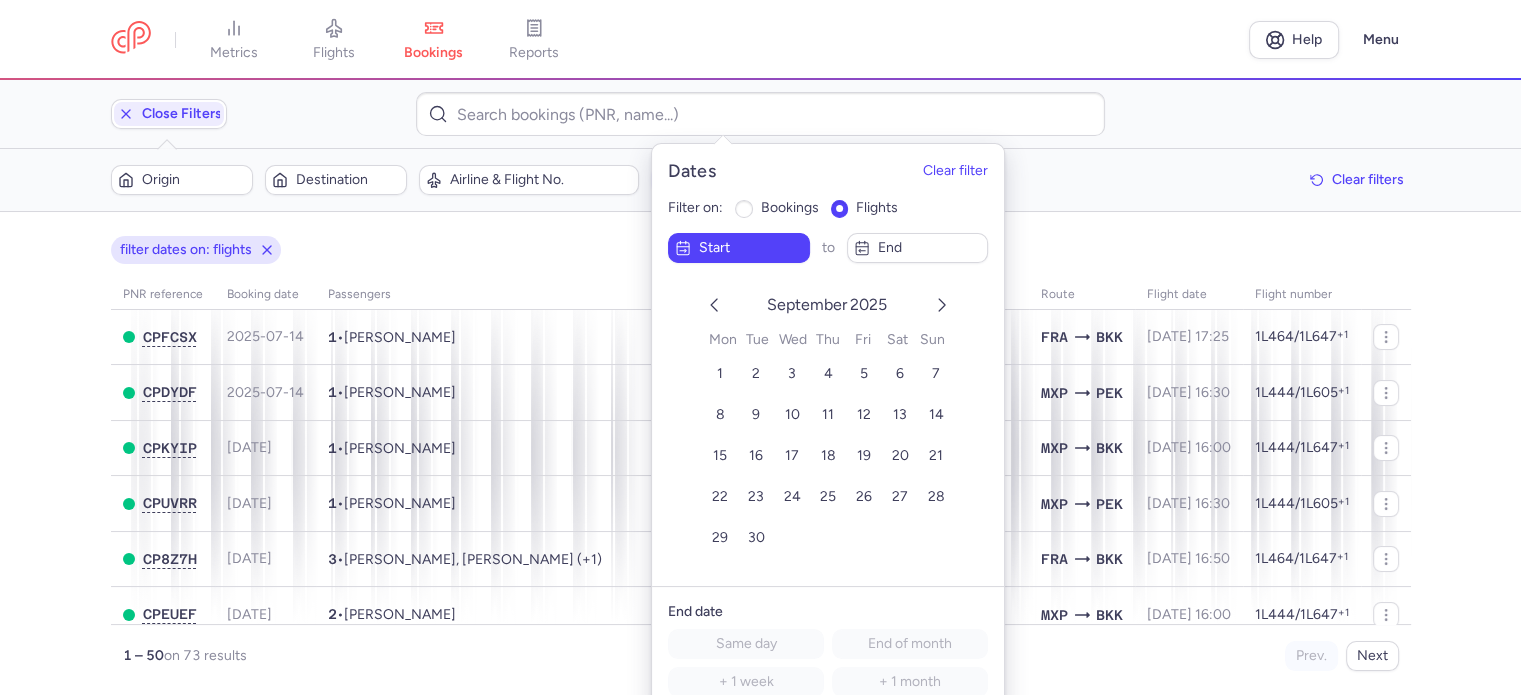 click 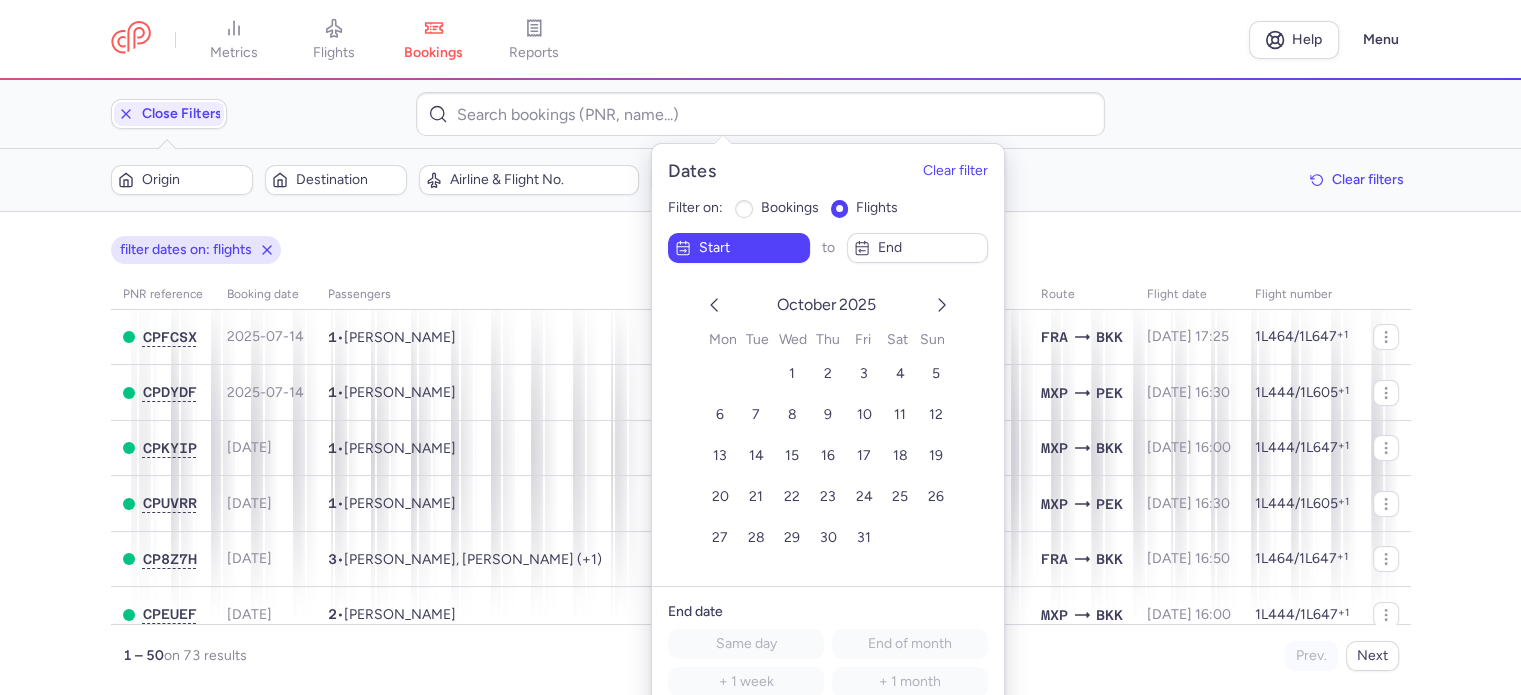 click 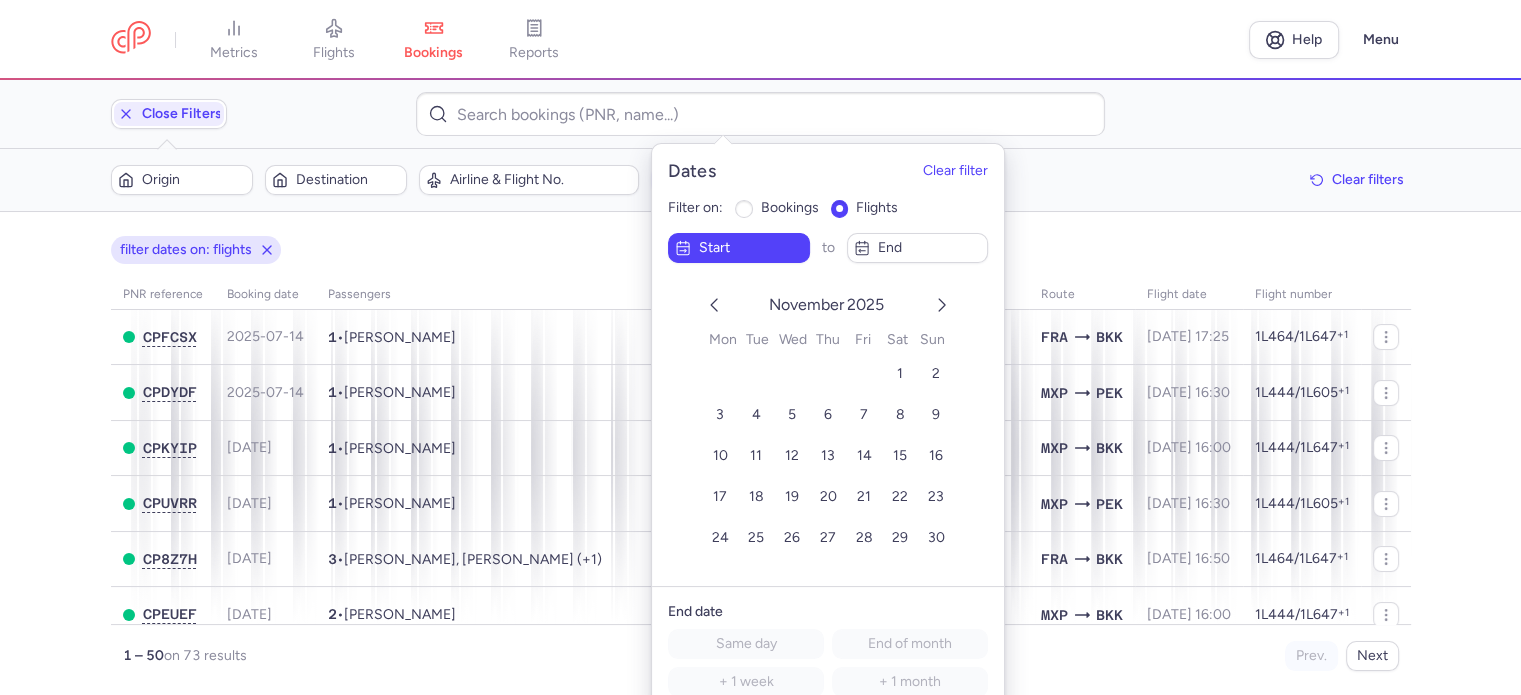 click 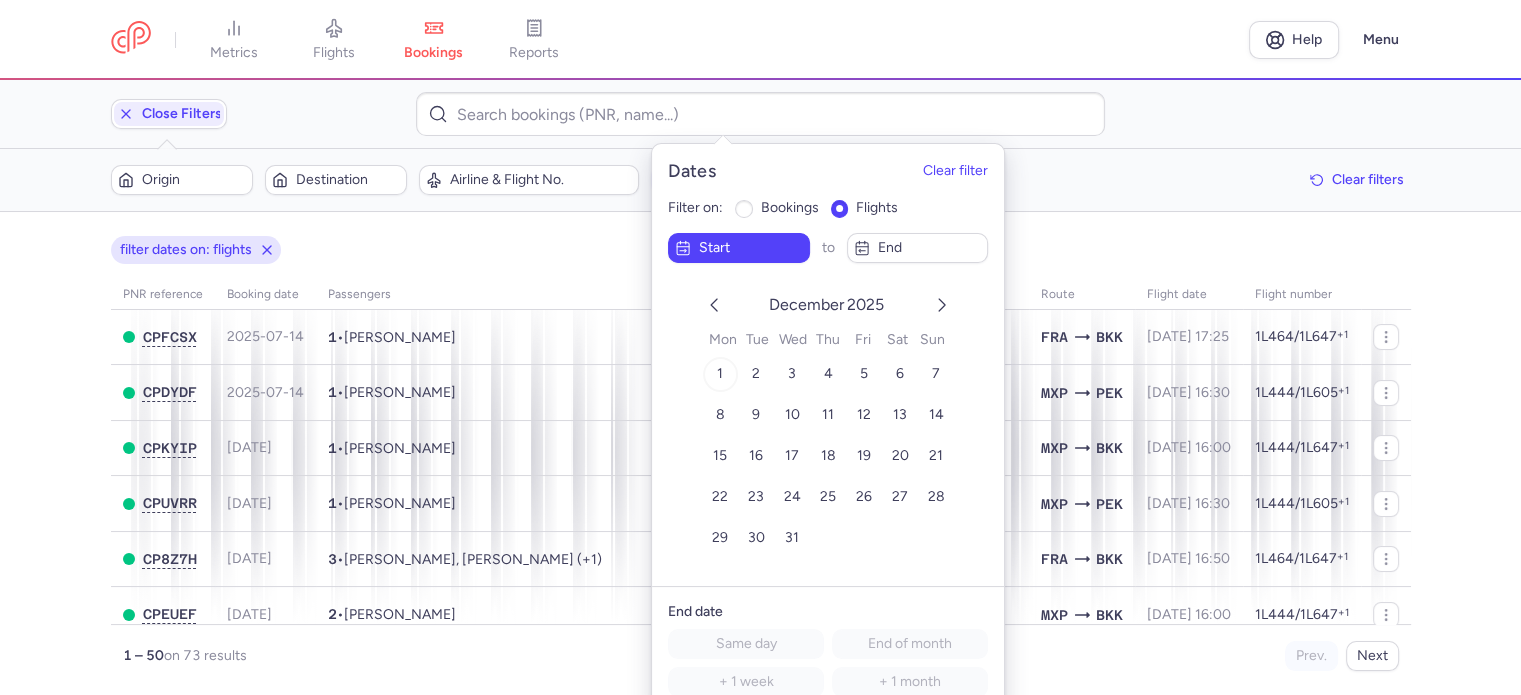 click on "1" at bounding box center (719, 373) 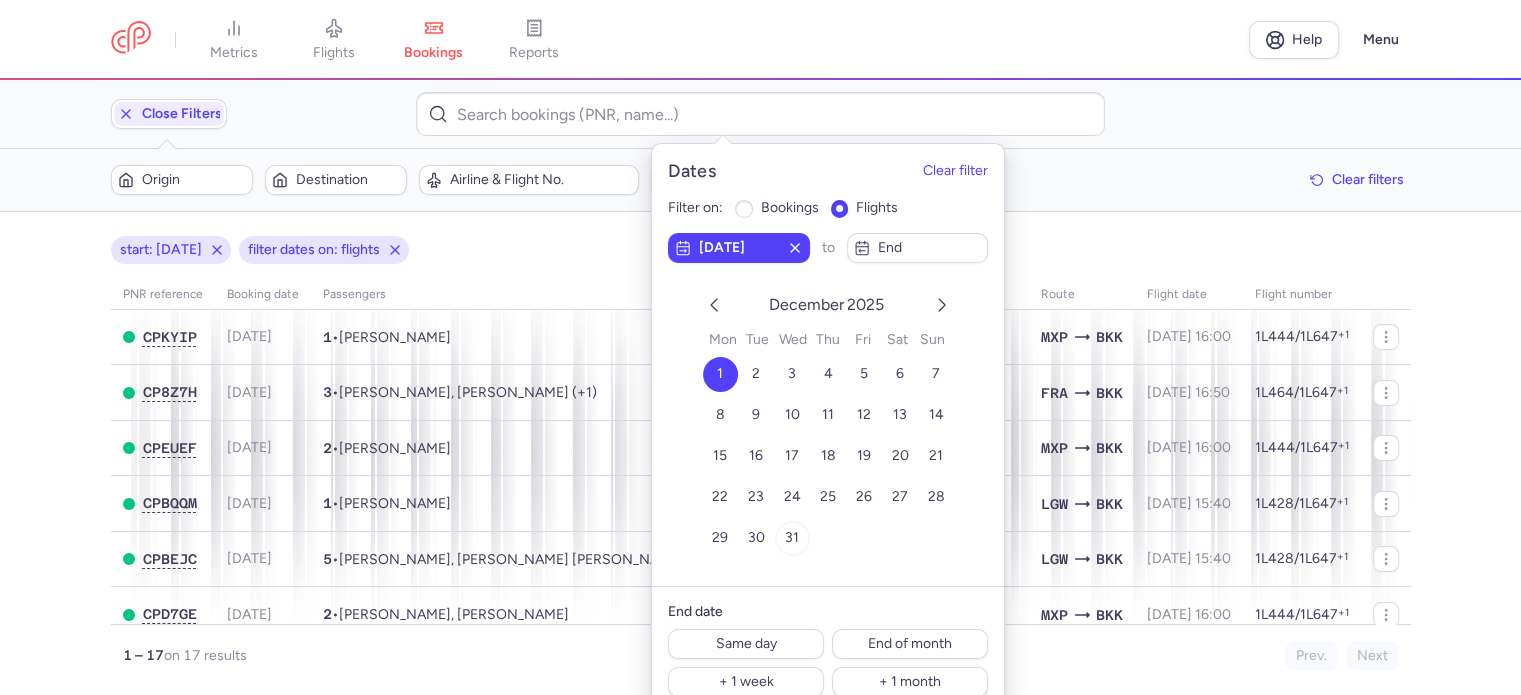 click on "31" at bounding box center [791, 537] 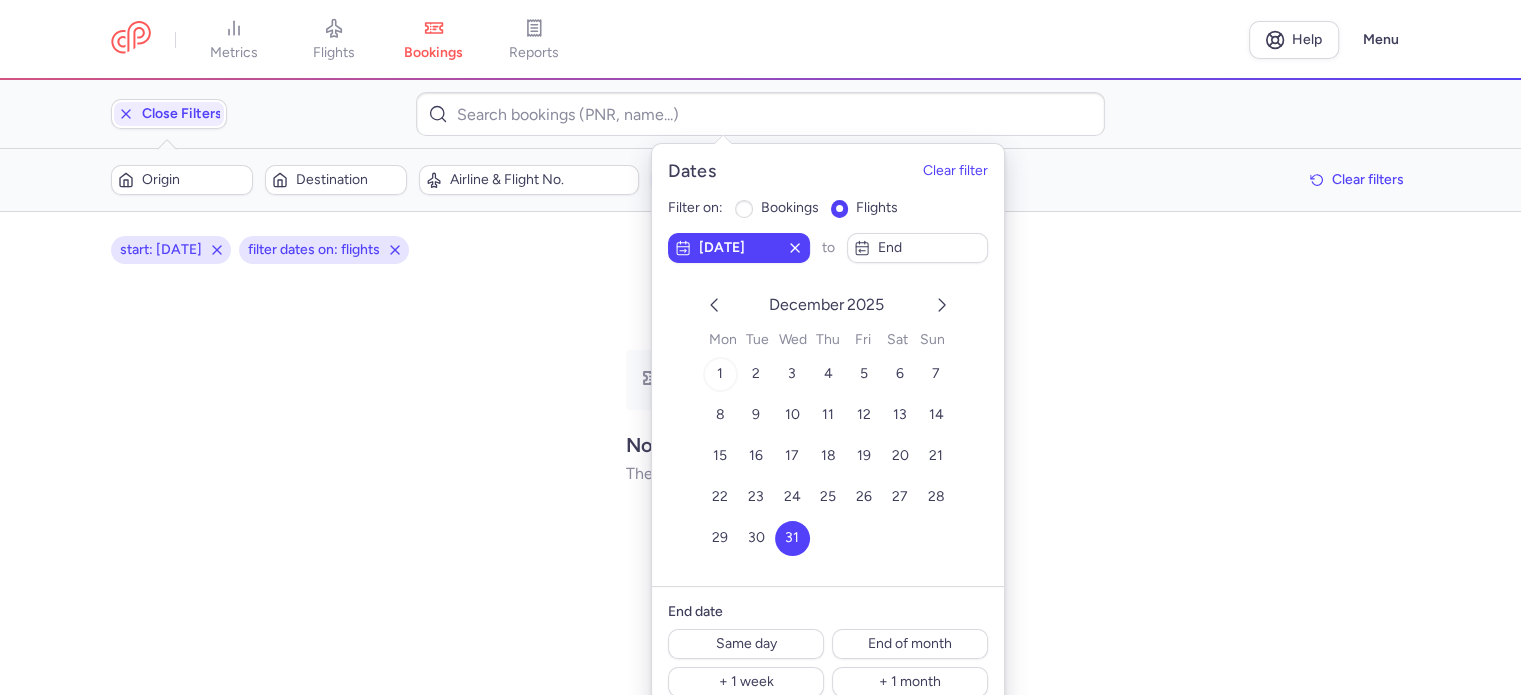 click on "1" at bounding box center (720, 373) 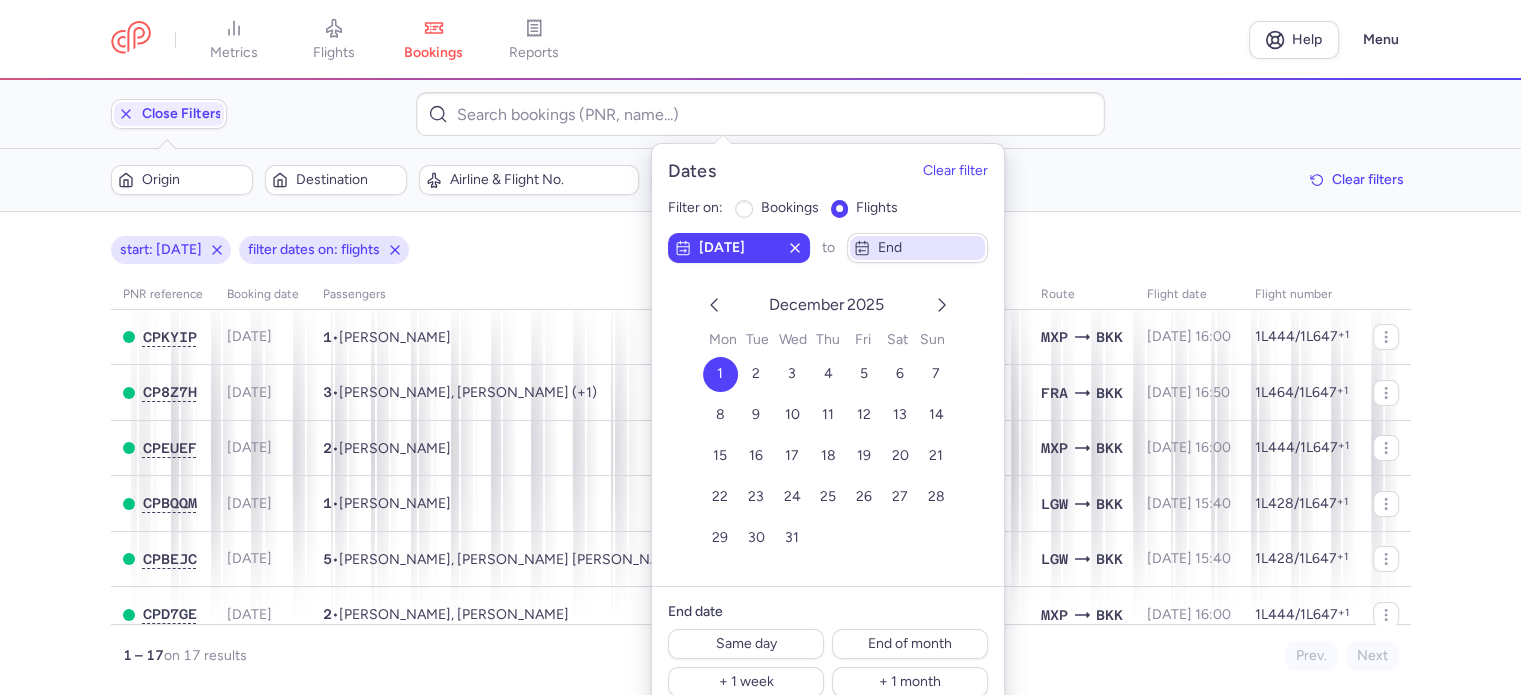 click on "end" at bounding box center [917, 247] 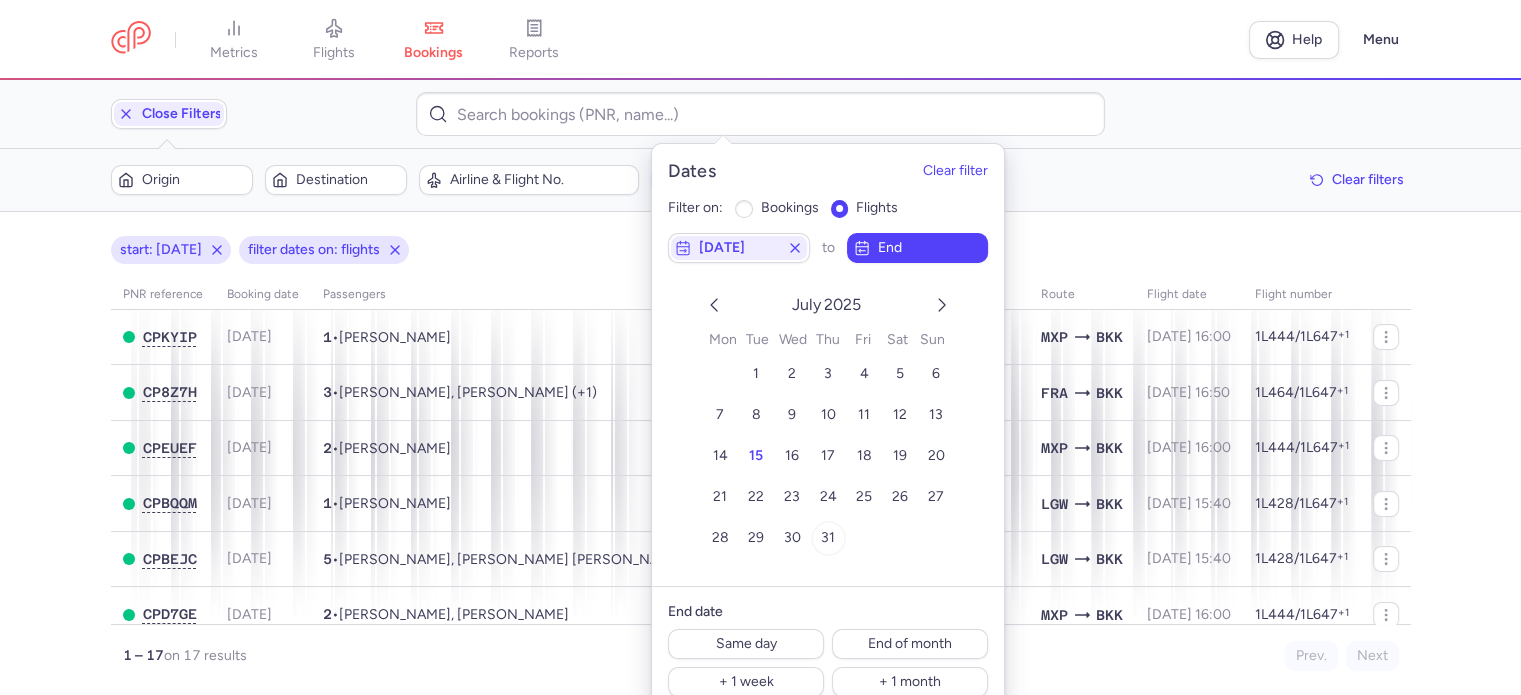 click on "31" at bounding box center [827, 537] 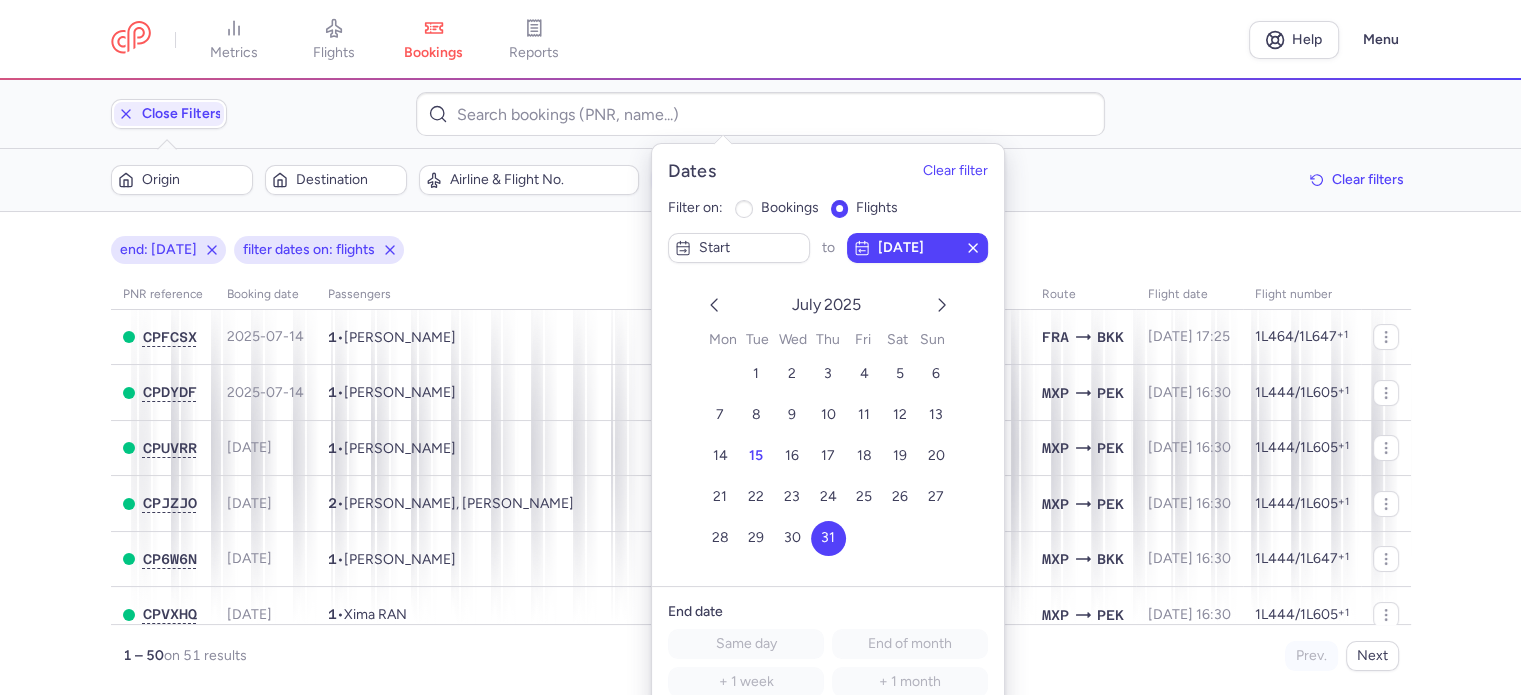 click 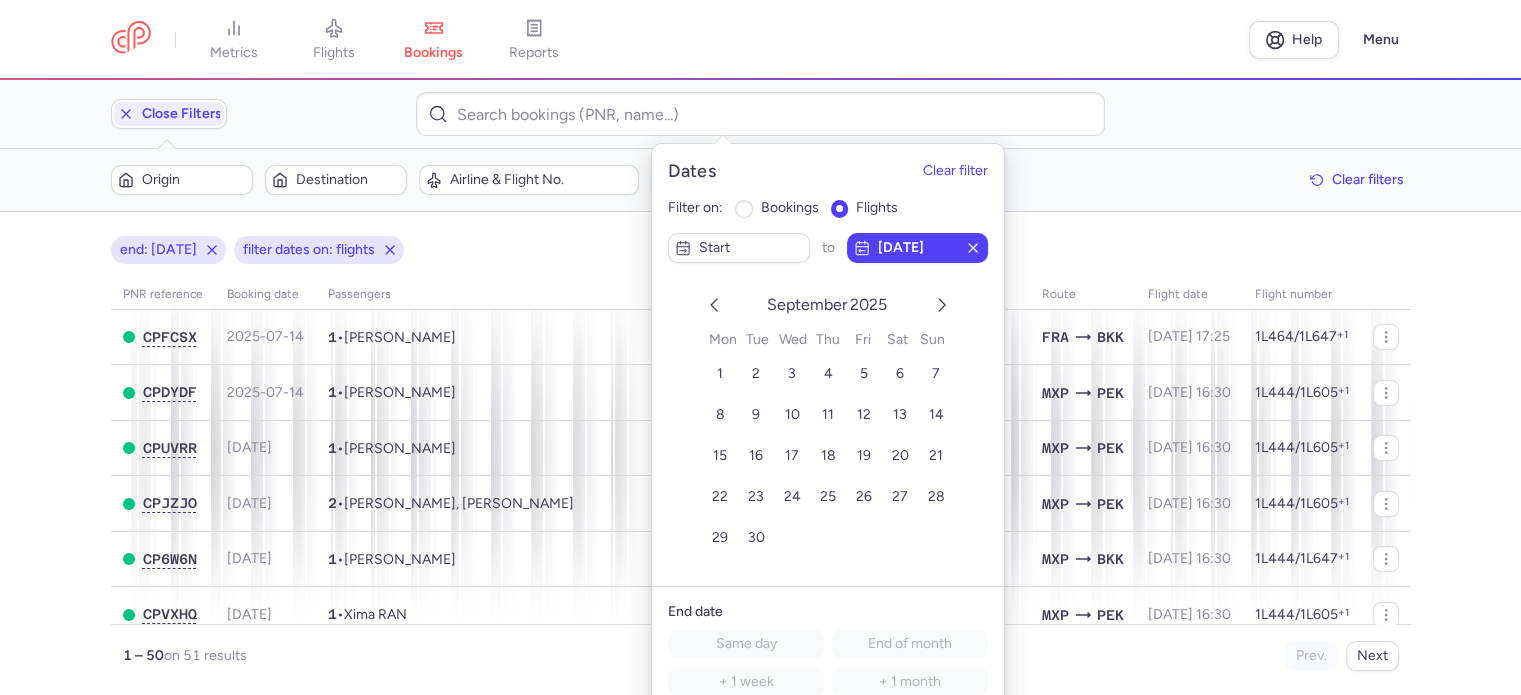 click 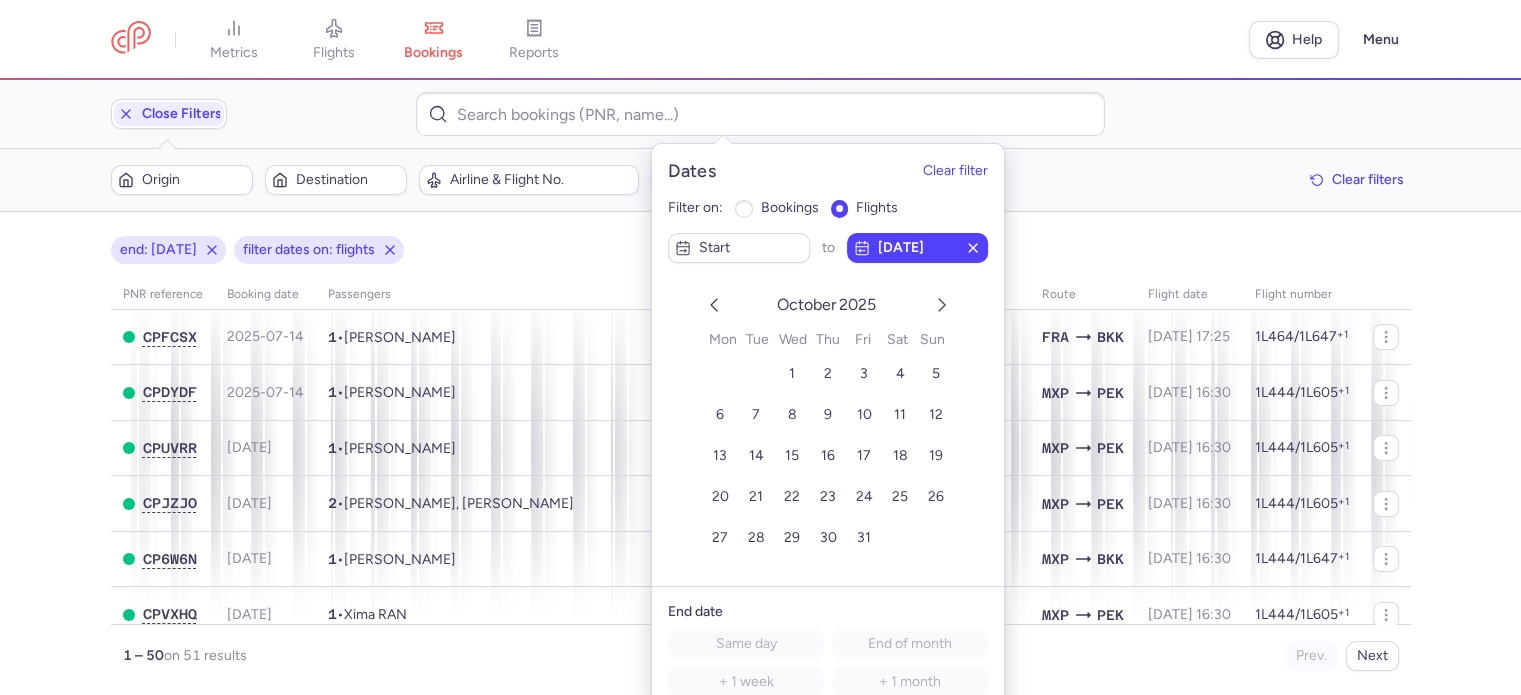 click 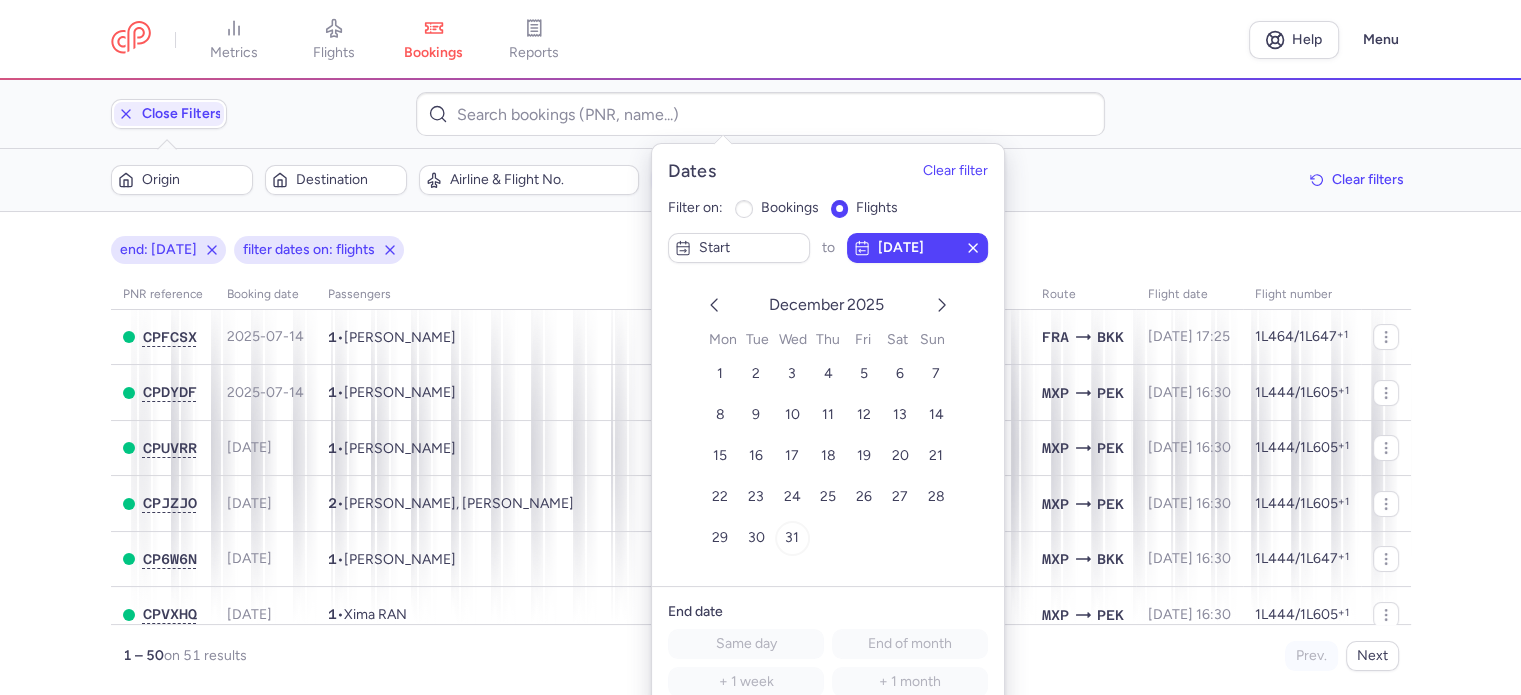 click on "31" at bounding box center (791, 537) 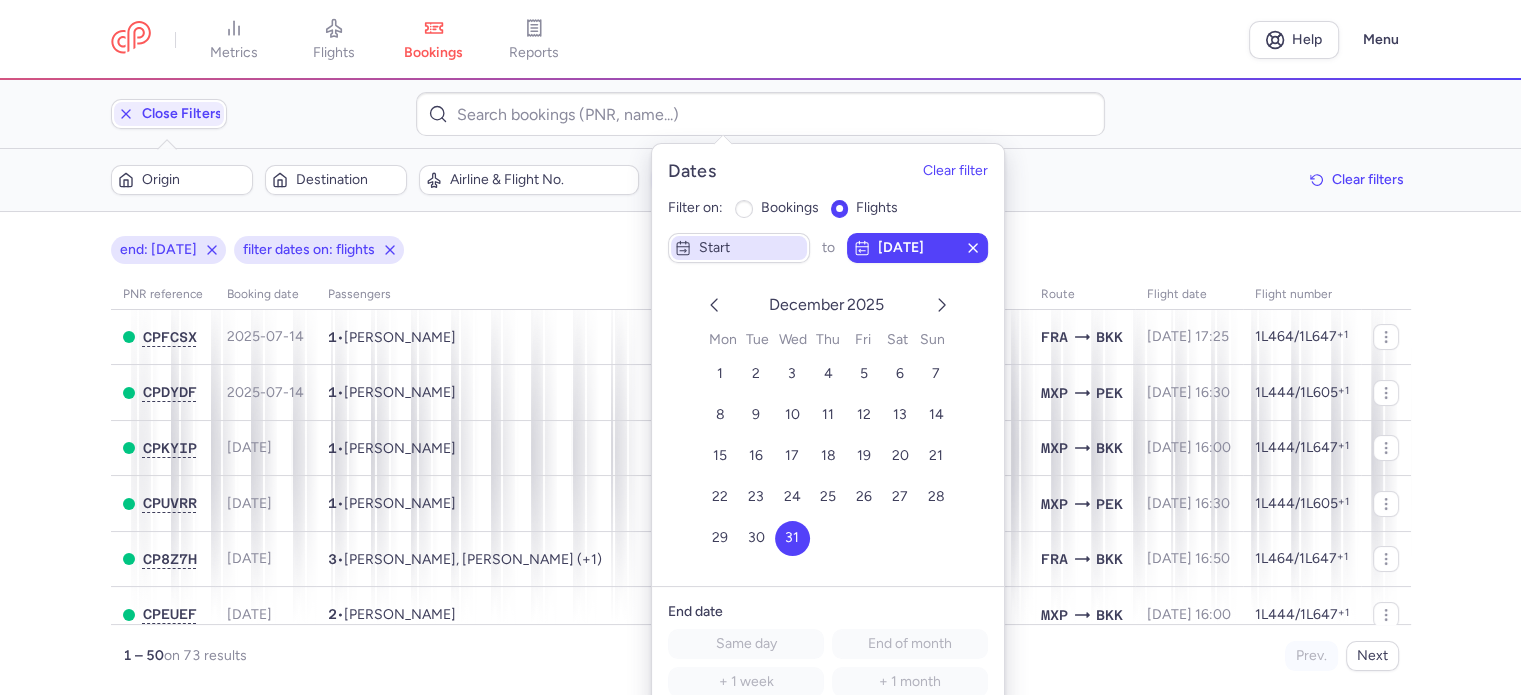 click on "start" at bounding box center [751, 247] 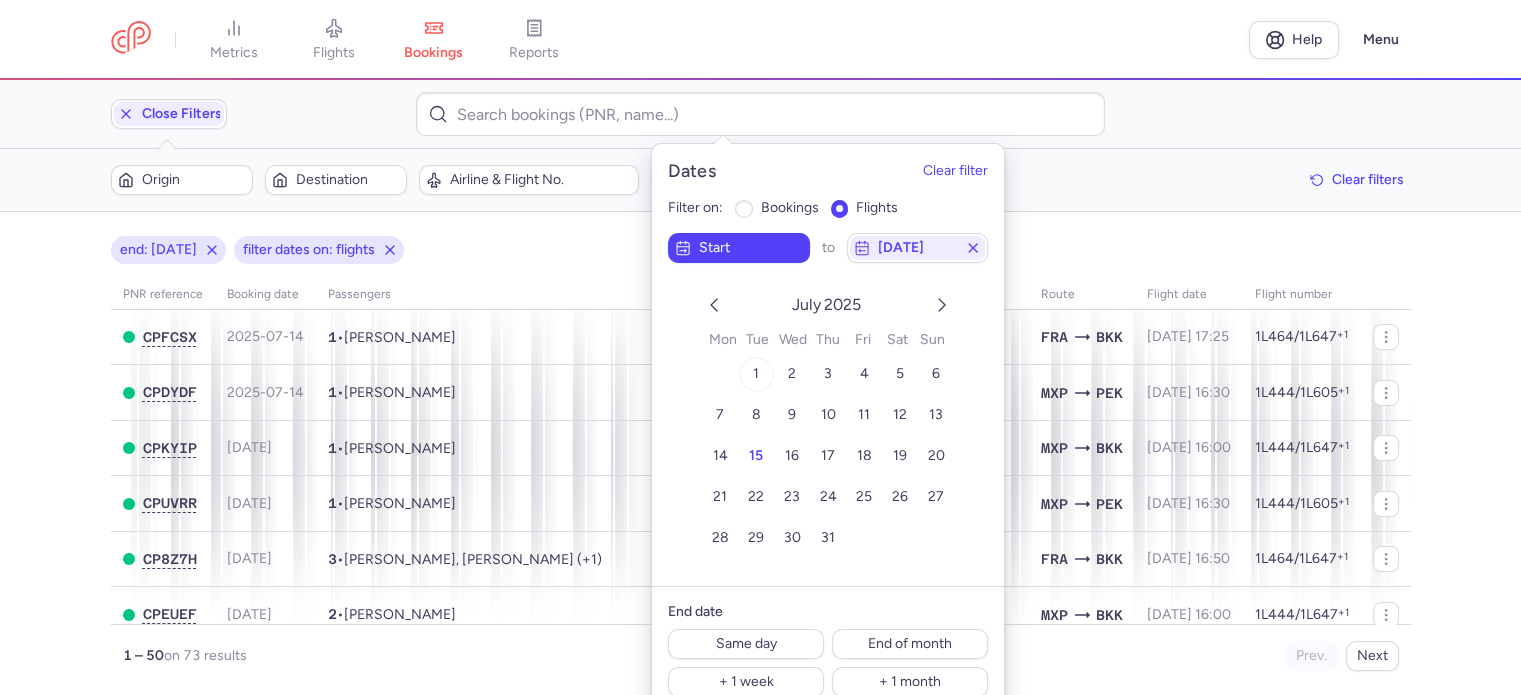 click on "1" at bounding box center (755, 373) 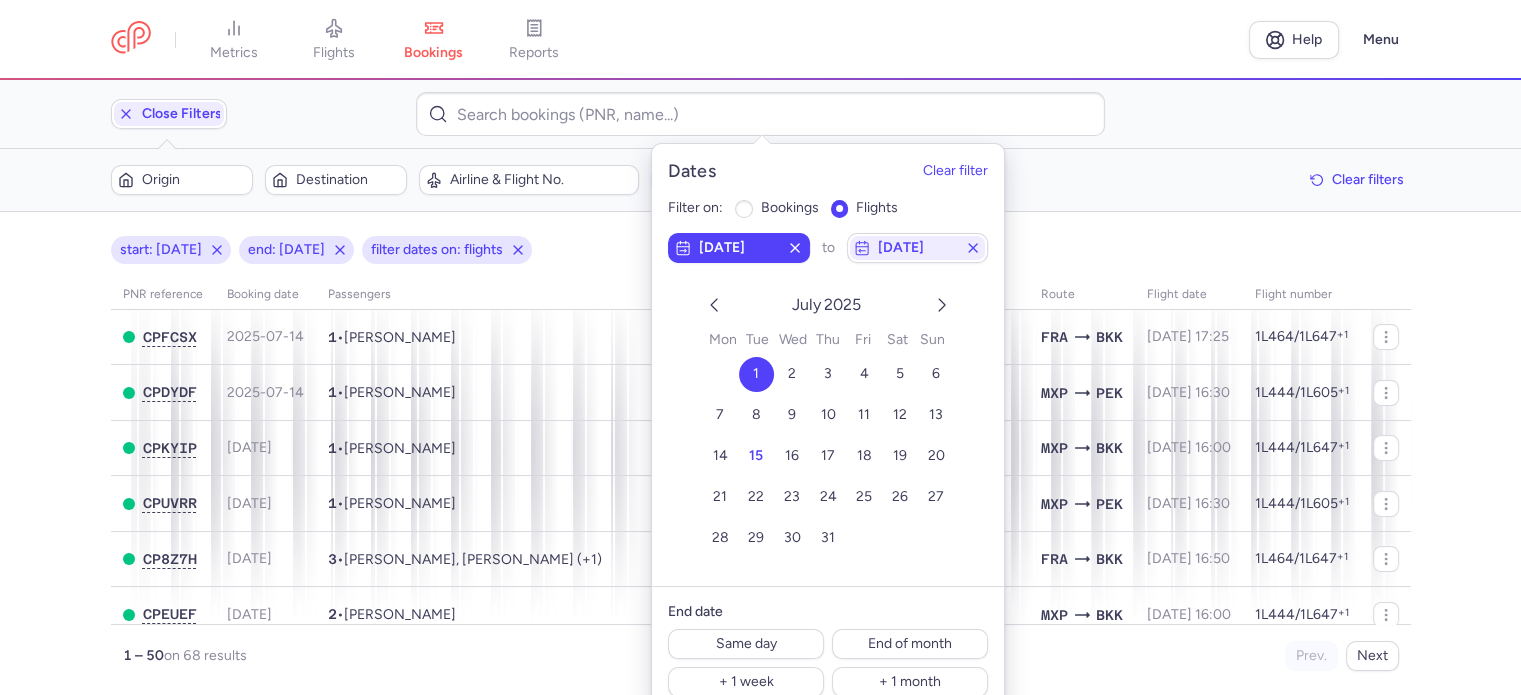 click 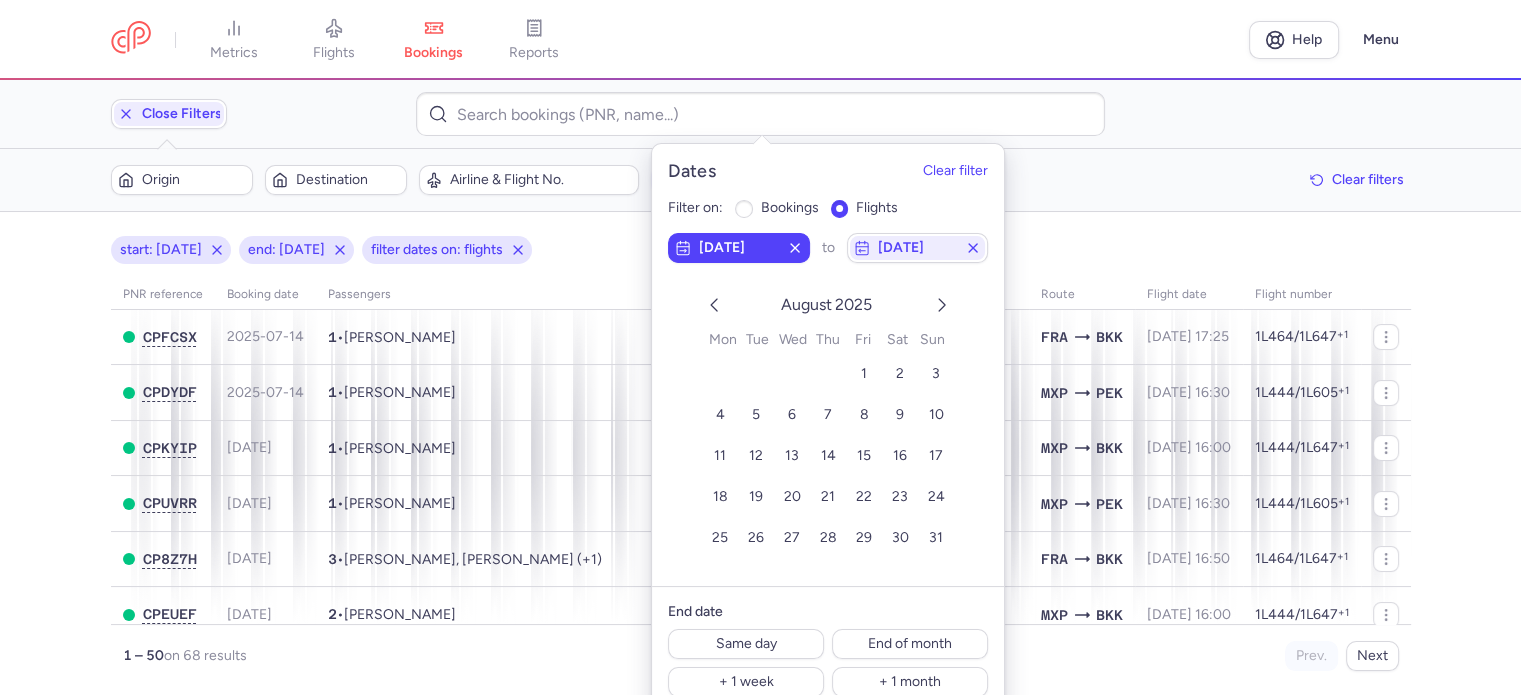 click 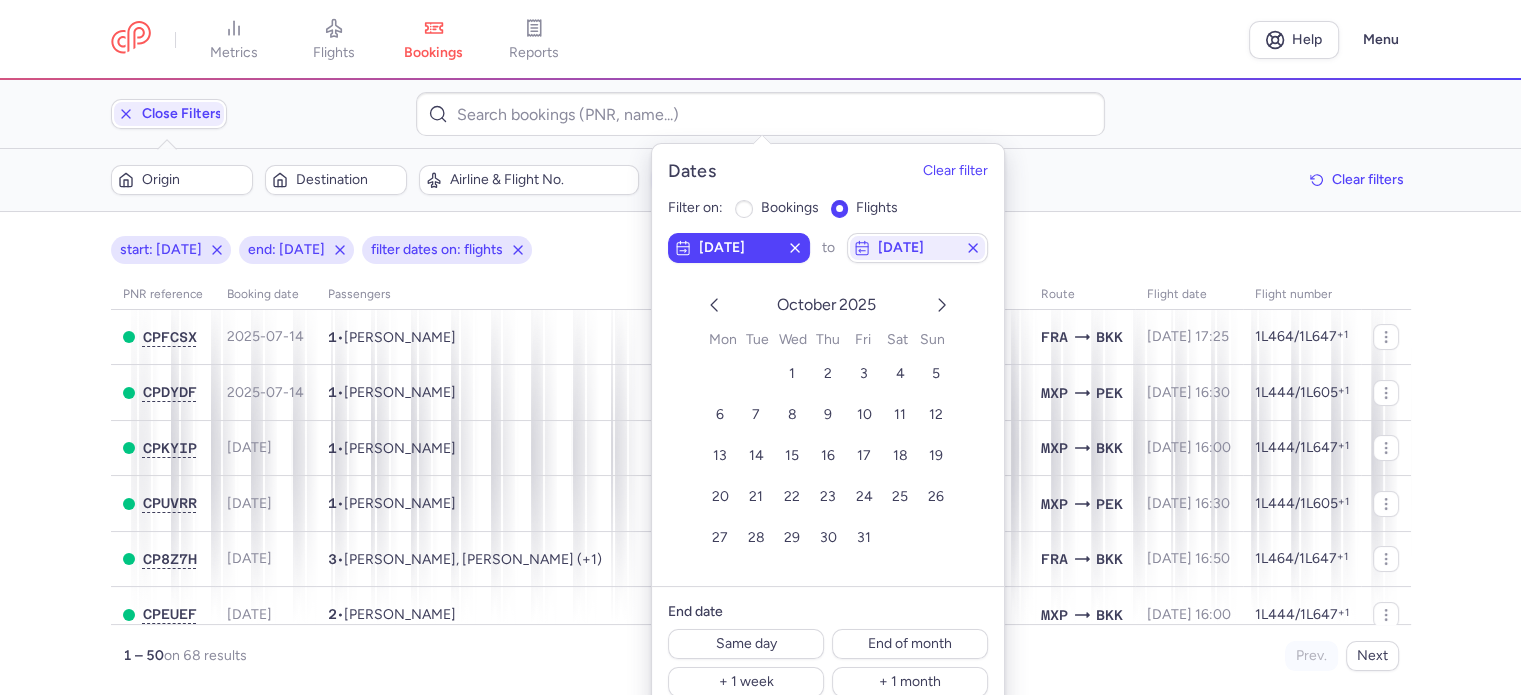 click 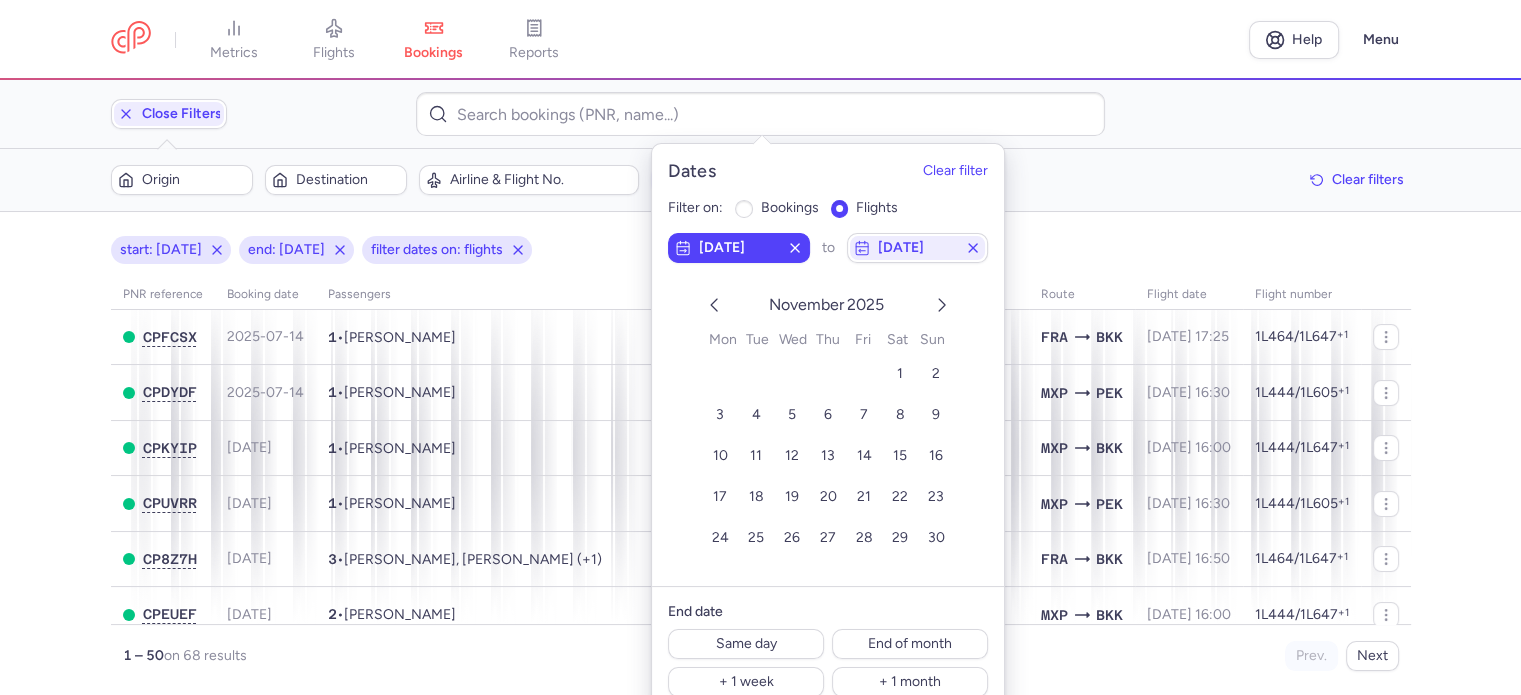 click 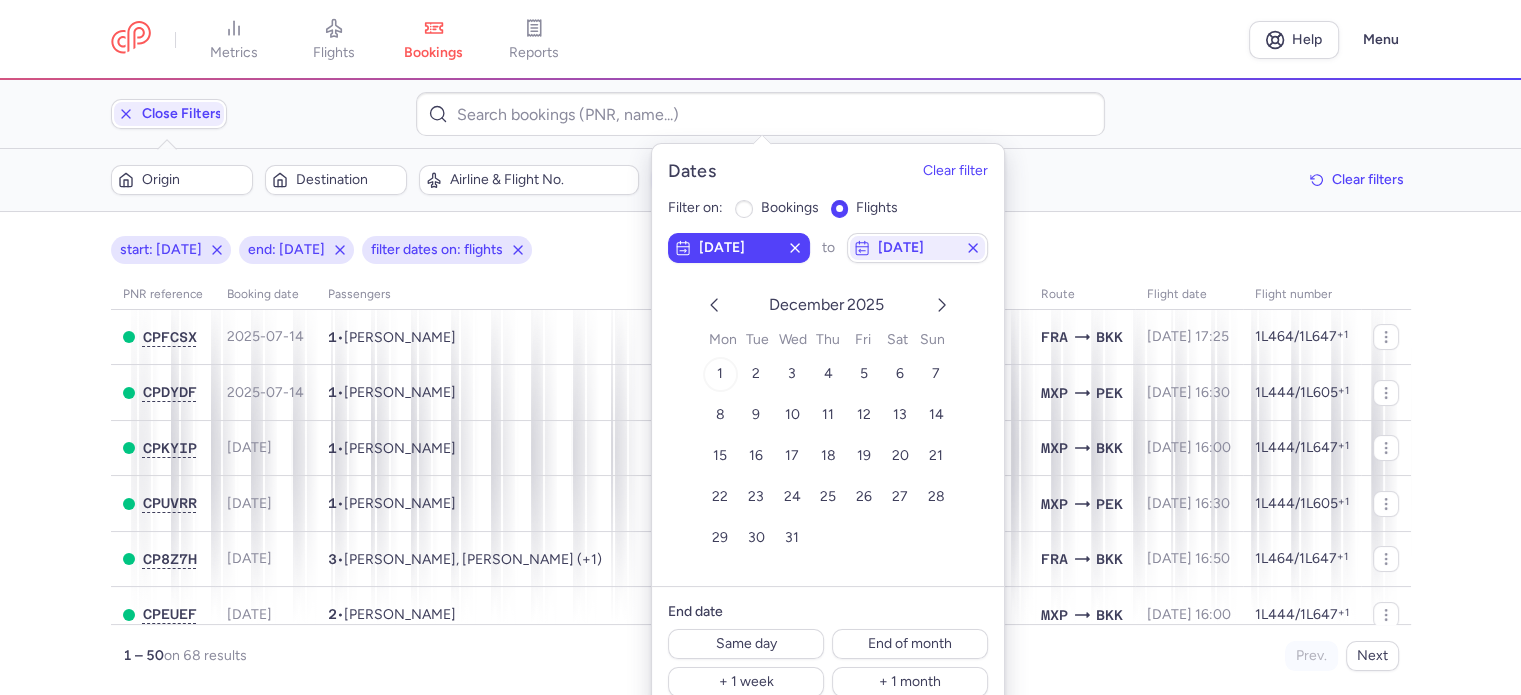 click on "1" at bounding box center [719, 373] 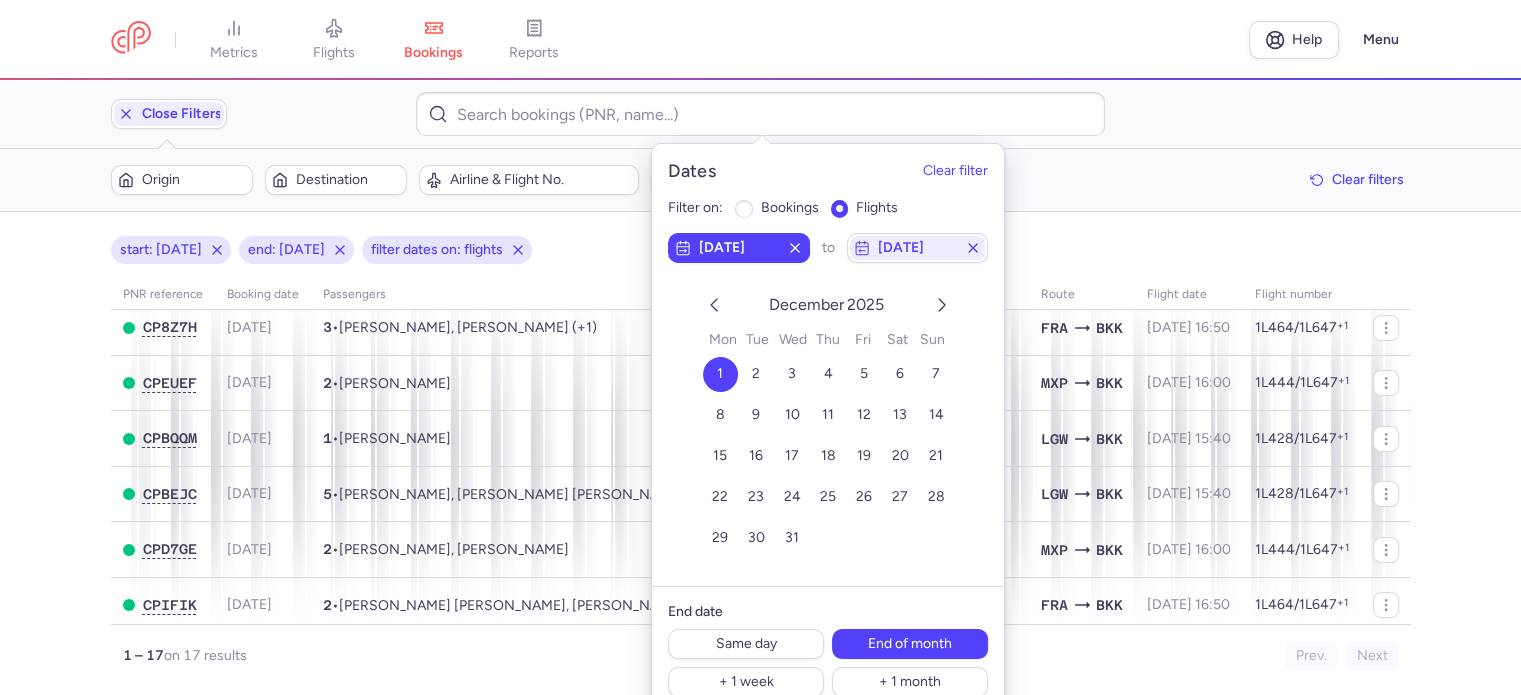 scroll, scrollTop: 100, scrollLeft: 0, axis: vertical 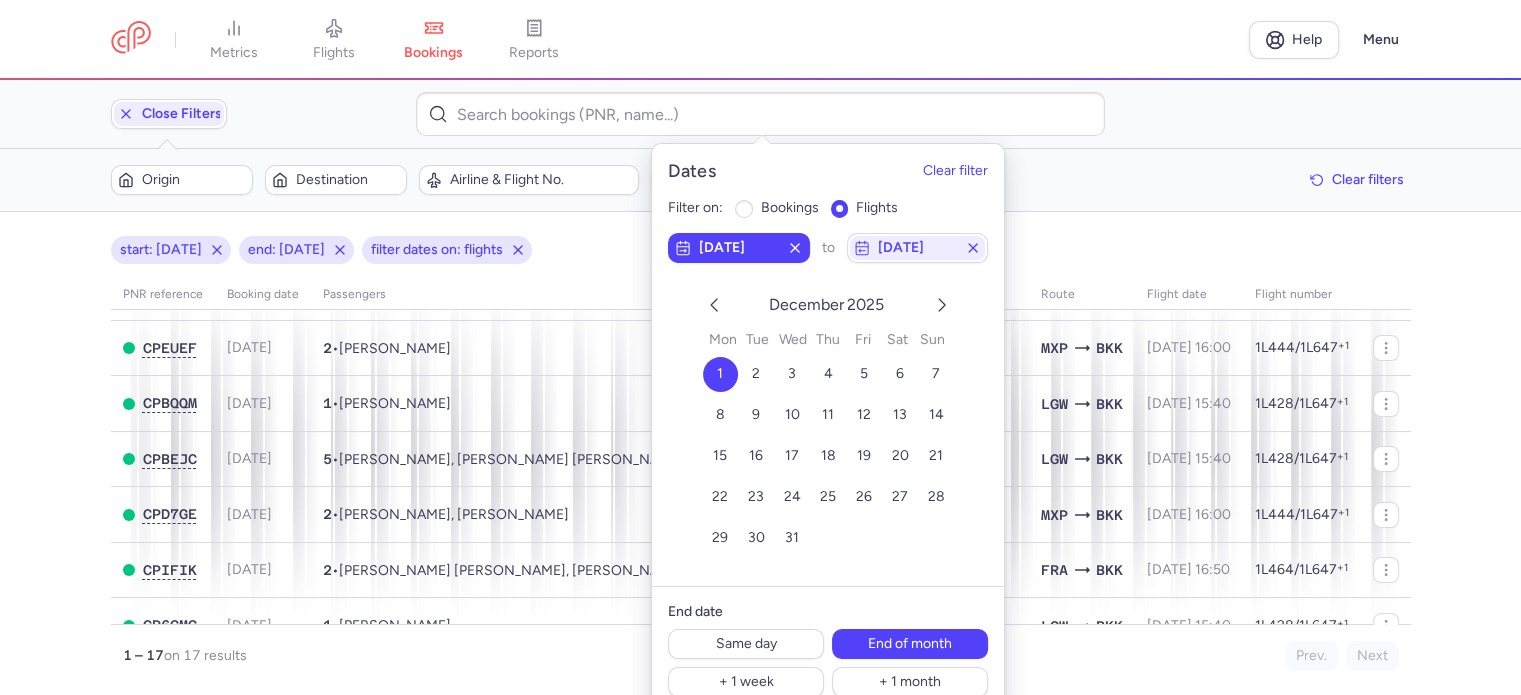 click on "Origin  Destination  Airline & Flight No.  2025-12-01 – 2025-12-31  Clear filters" 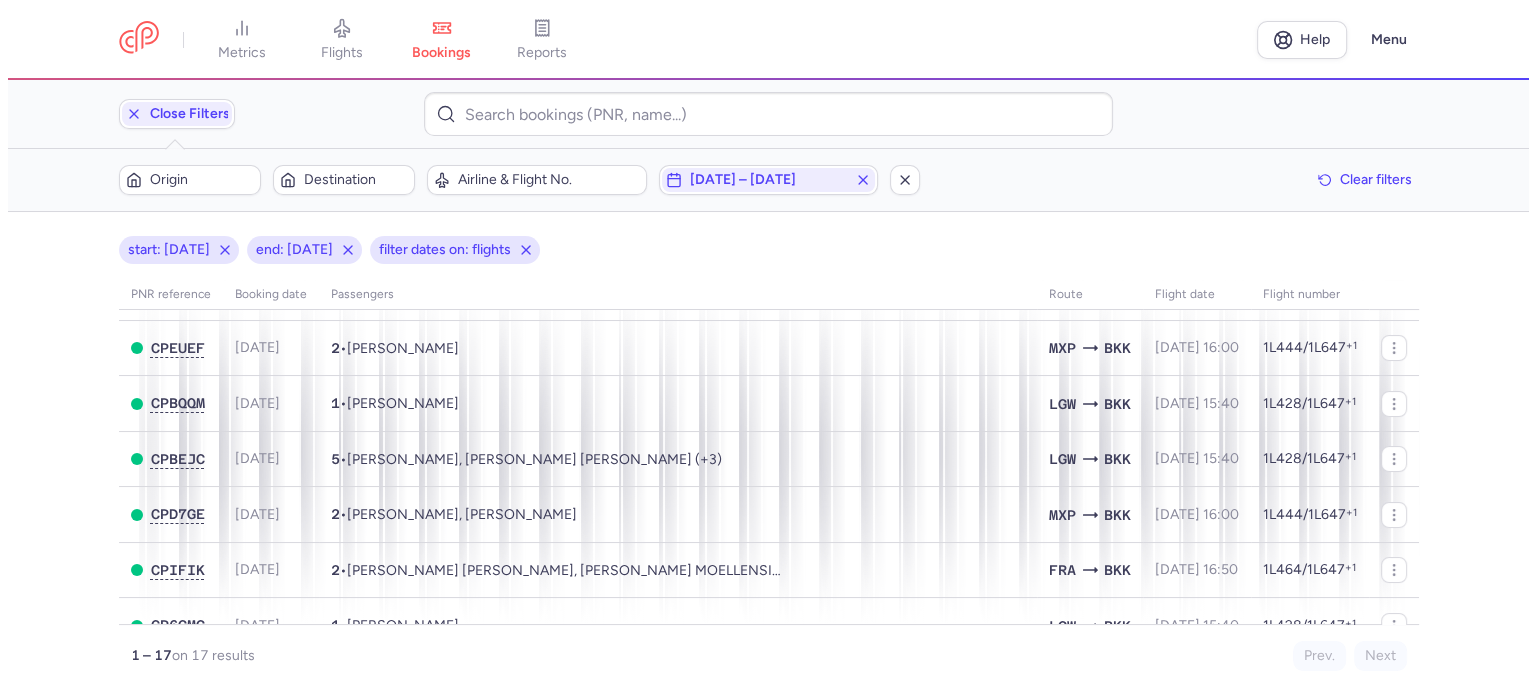 scroll, scrollTop: 0, scrollLeft: 0, axis: both 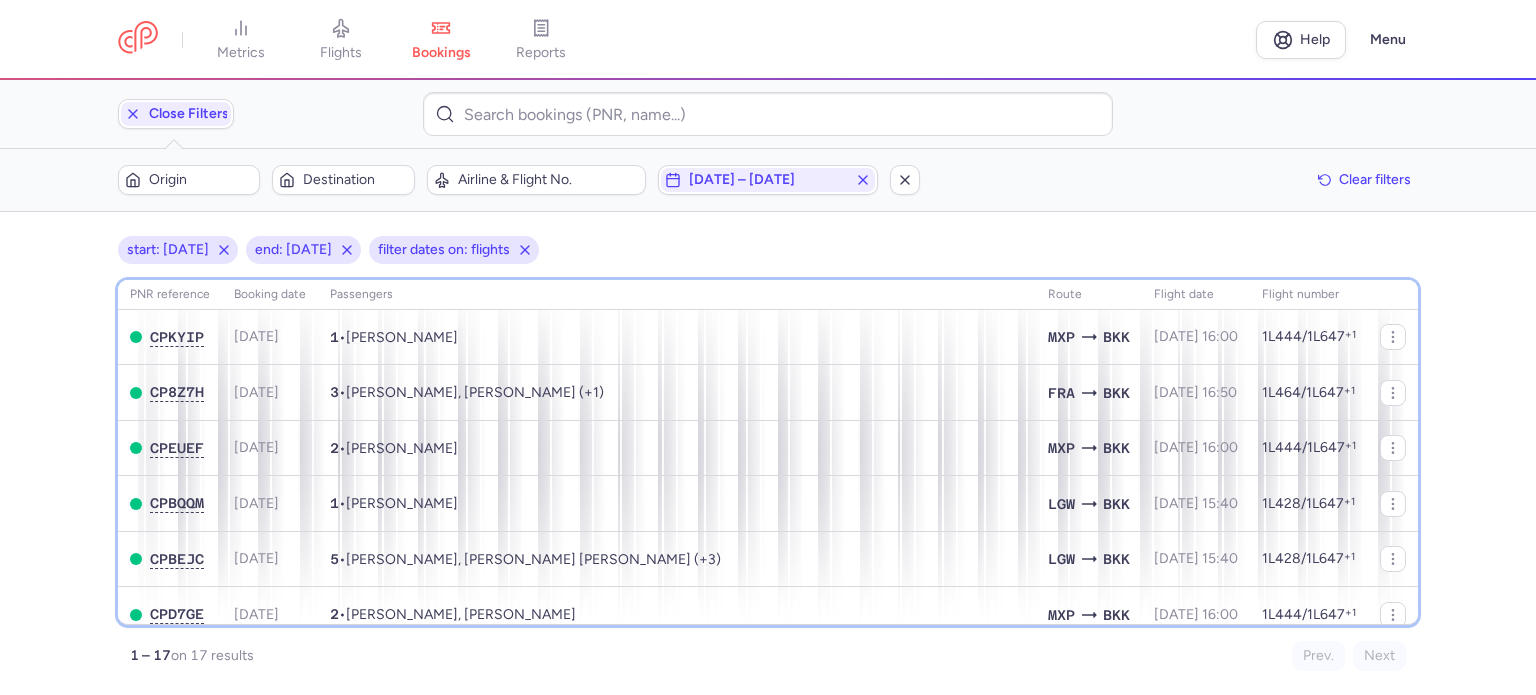 click on "Route" 